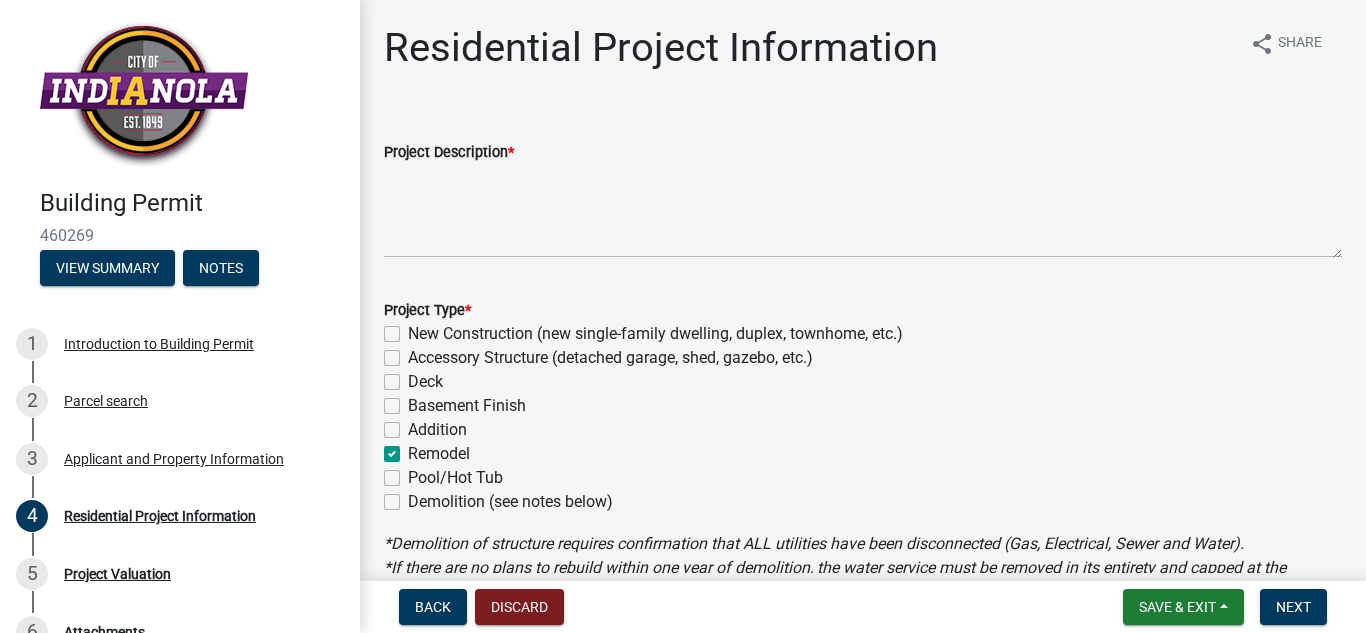 scroll, scrollTop: 0, scrollLeft: 0, axis: both 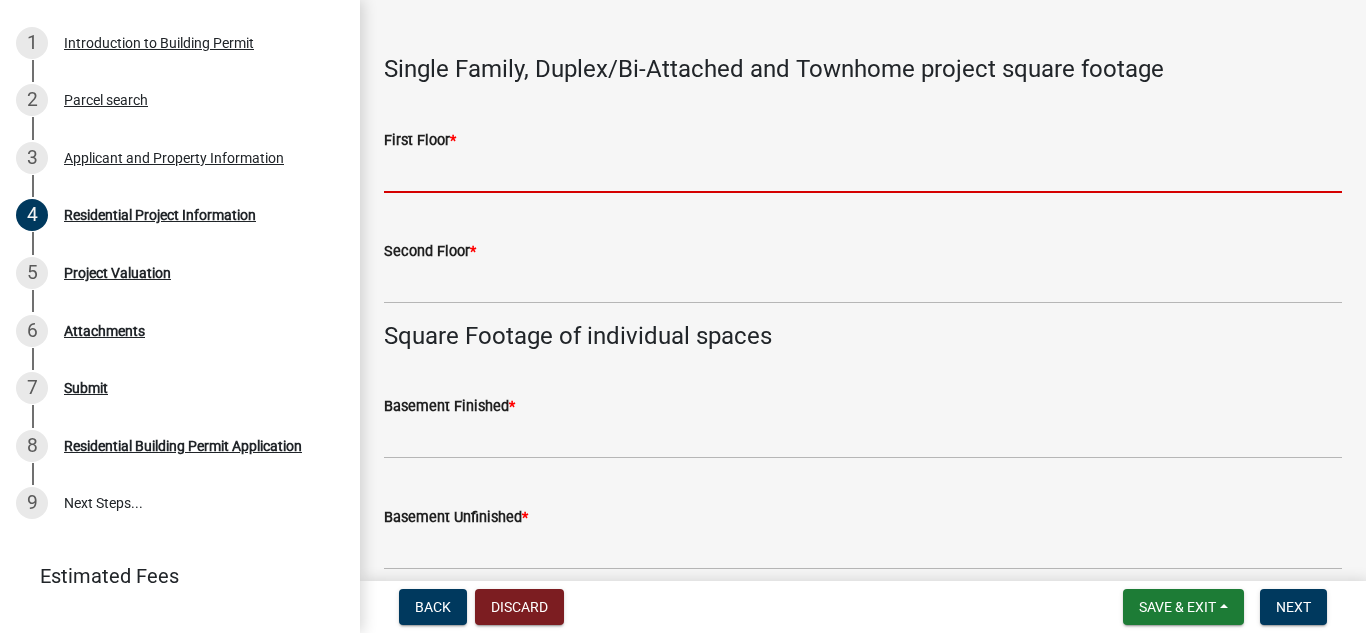 click 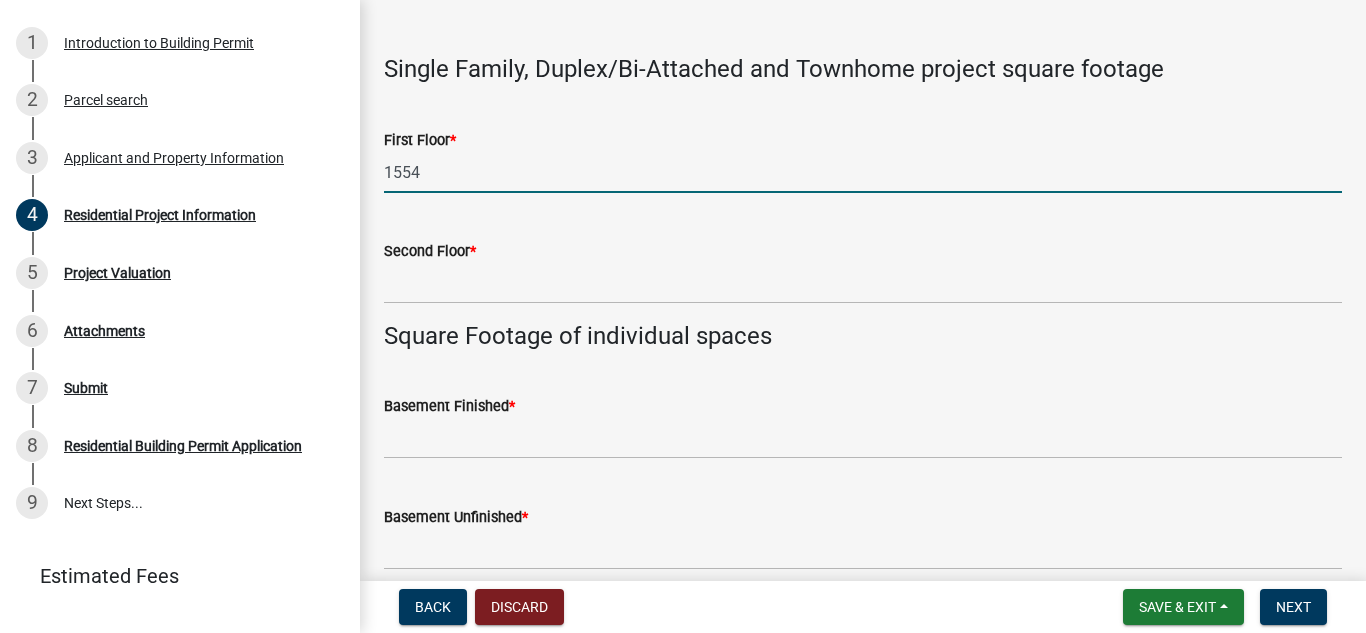 type on "1554" 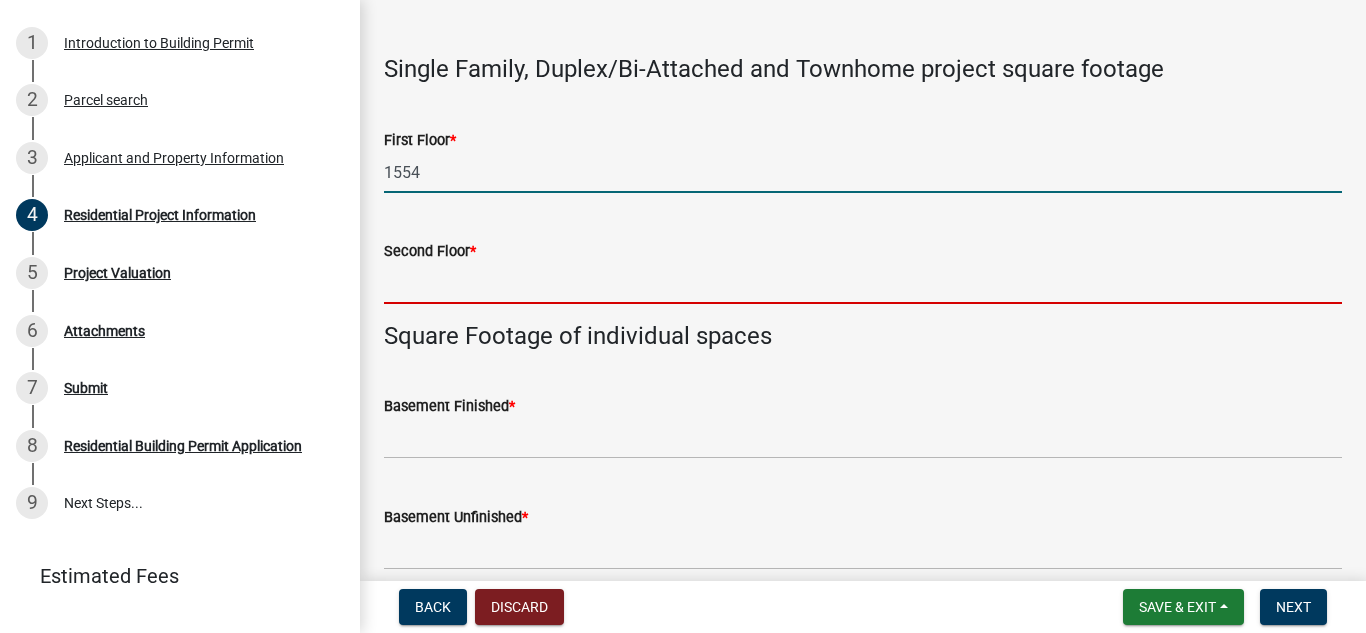 click 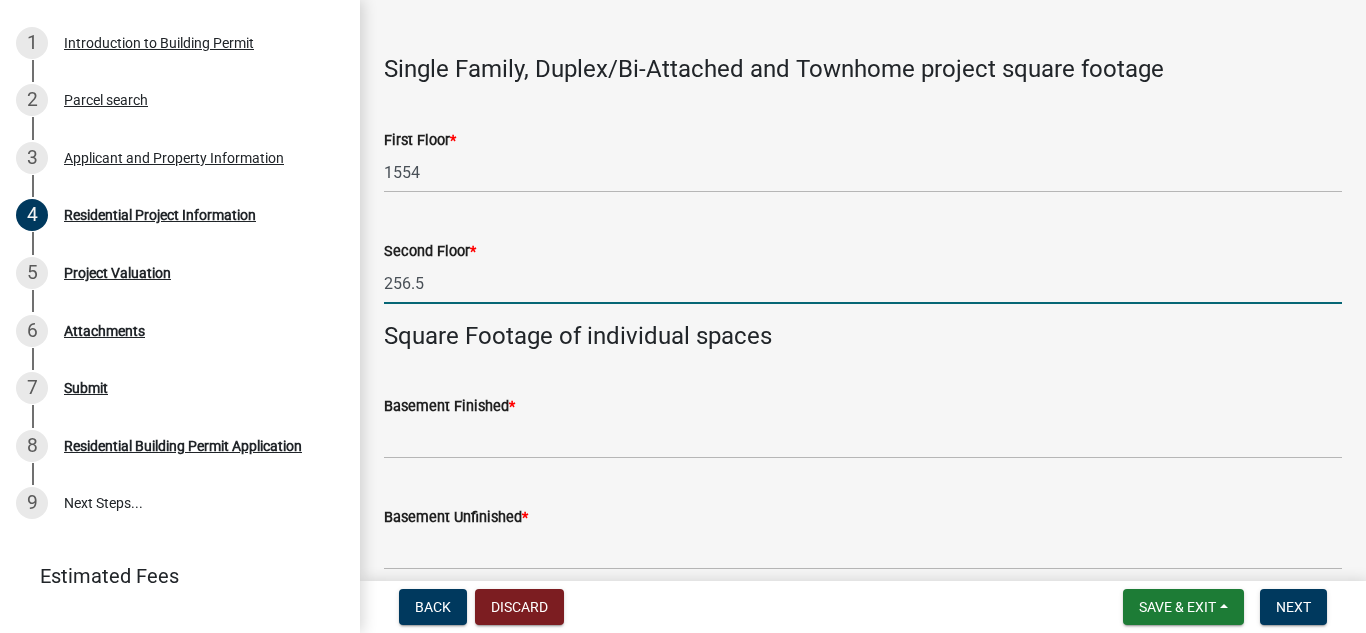 type on "256.5" 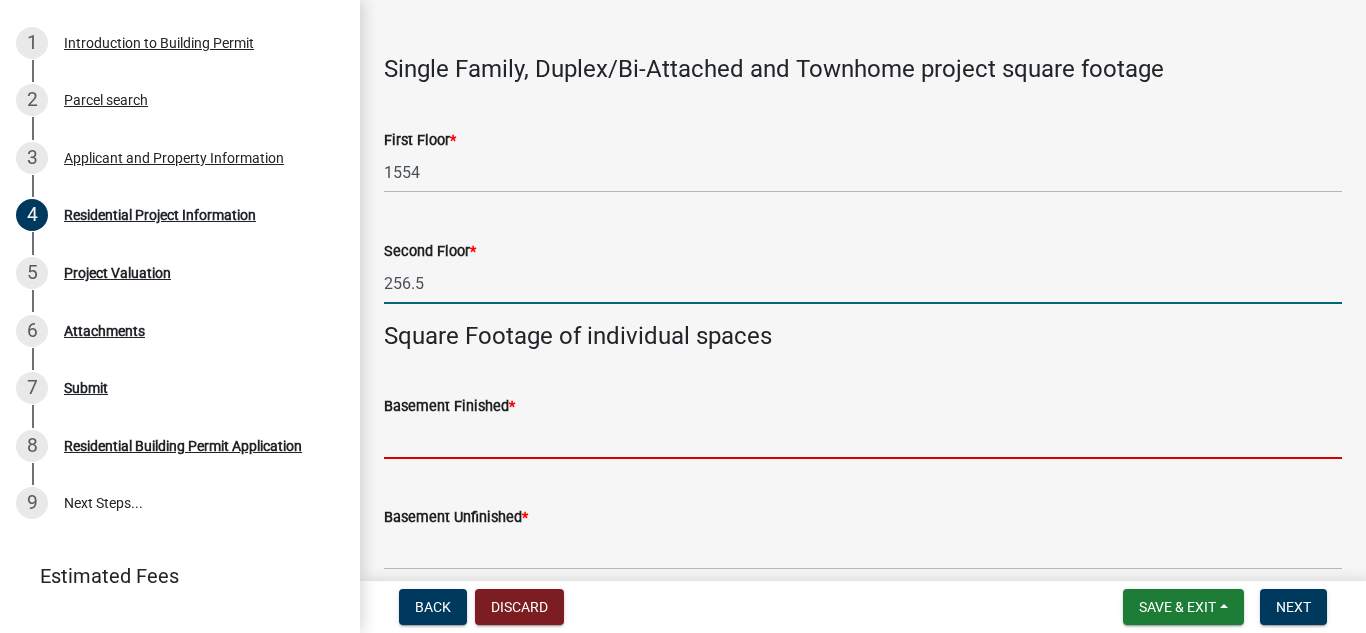 click 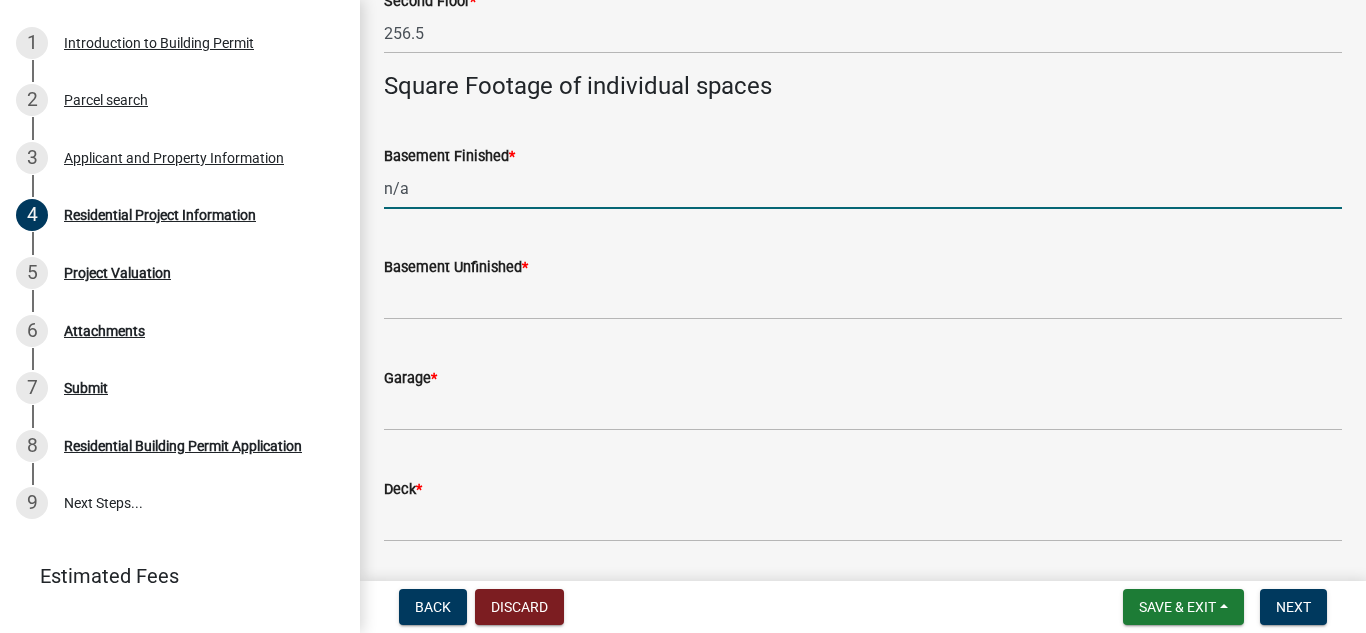scroll, scrollTop: 1287, scrollLeft: 0, axis: vertical 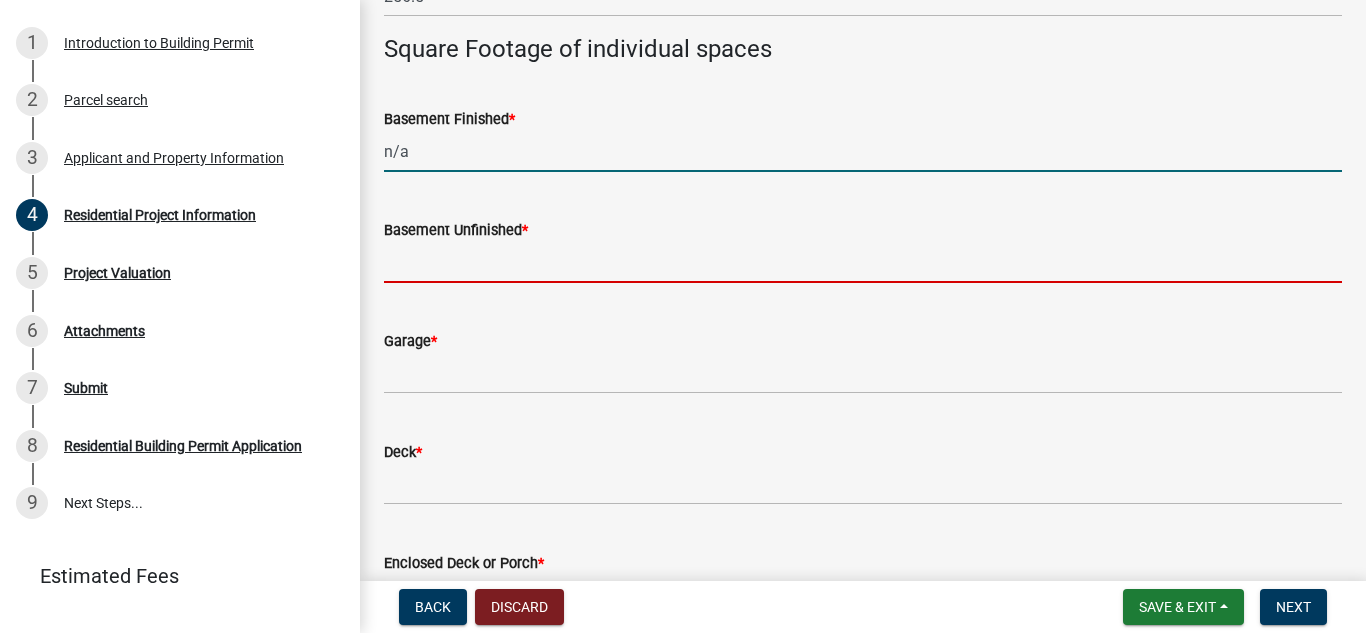 click 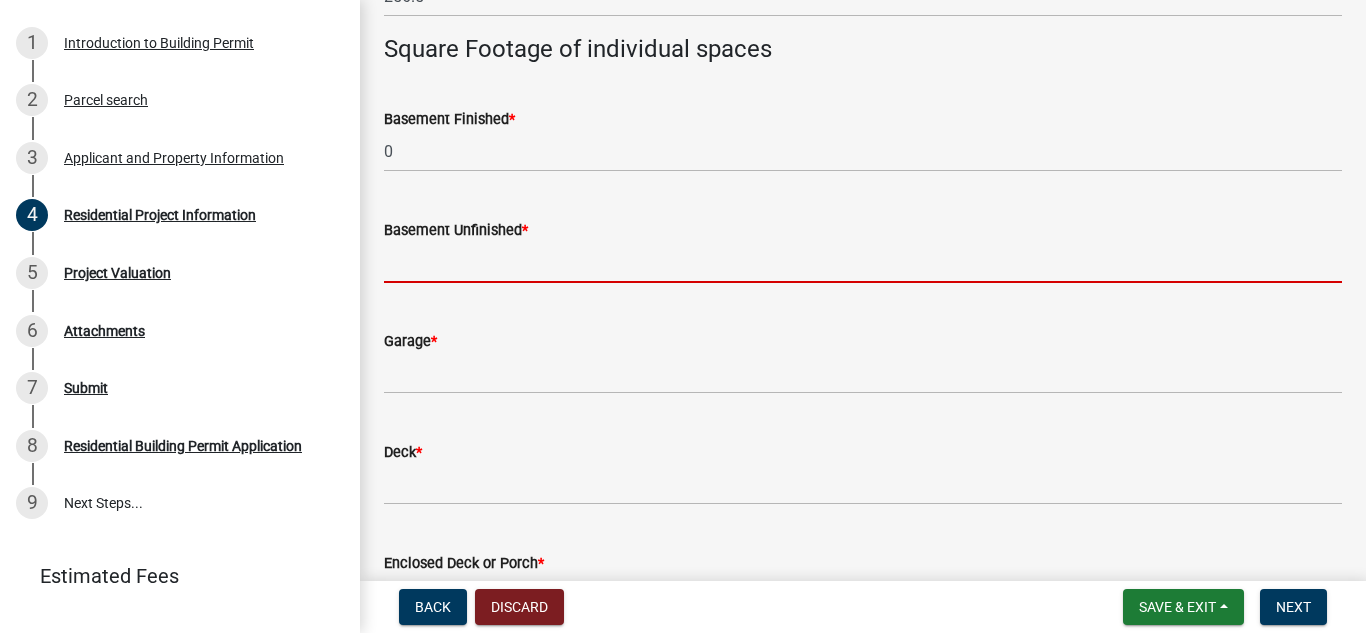 click 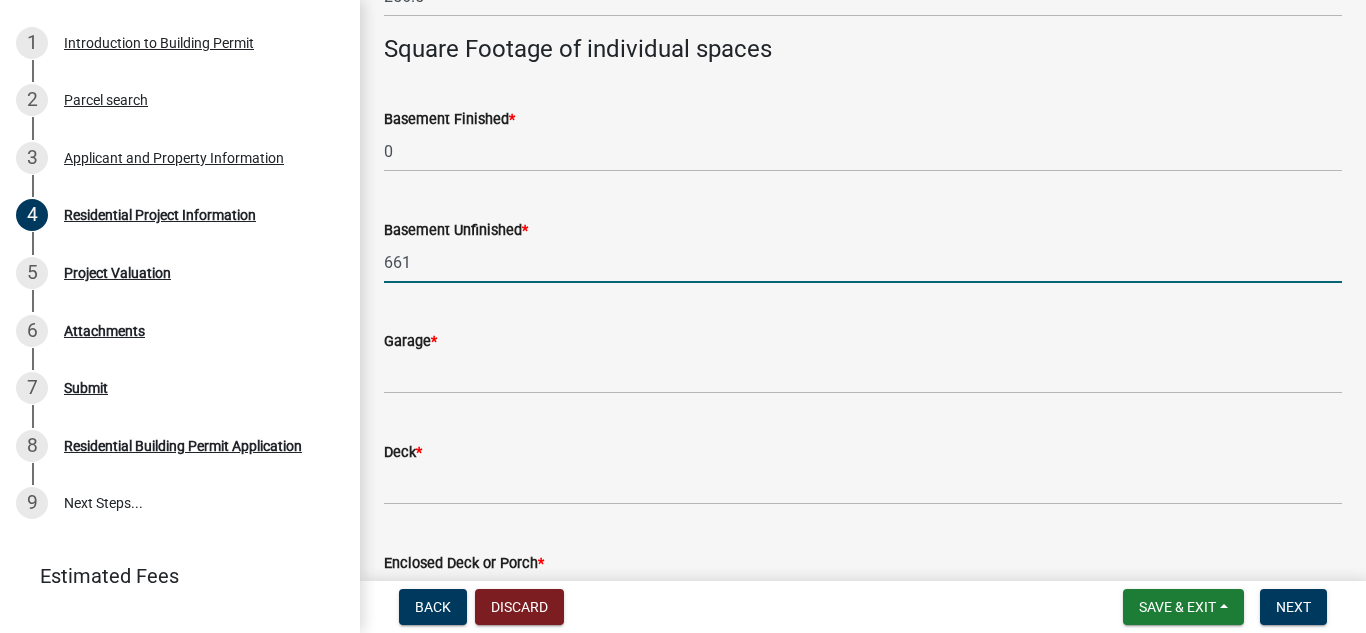 type on "661" 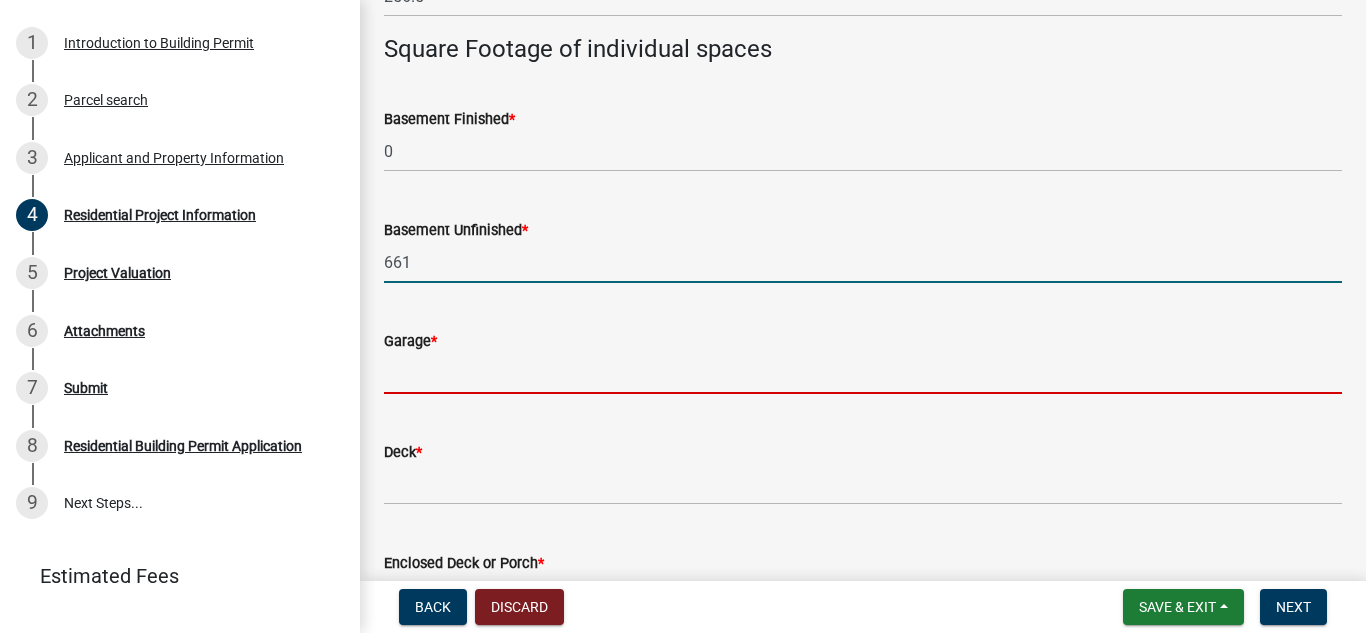 click 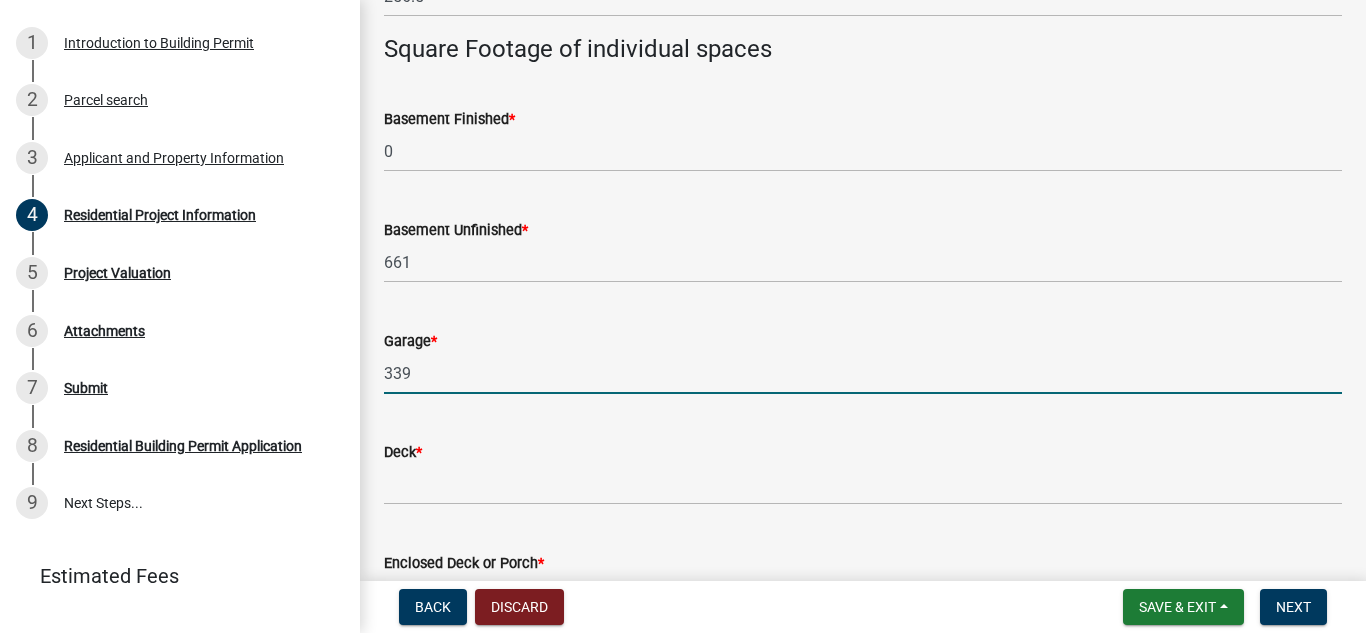 type on "339" 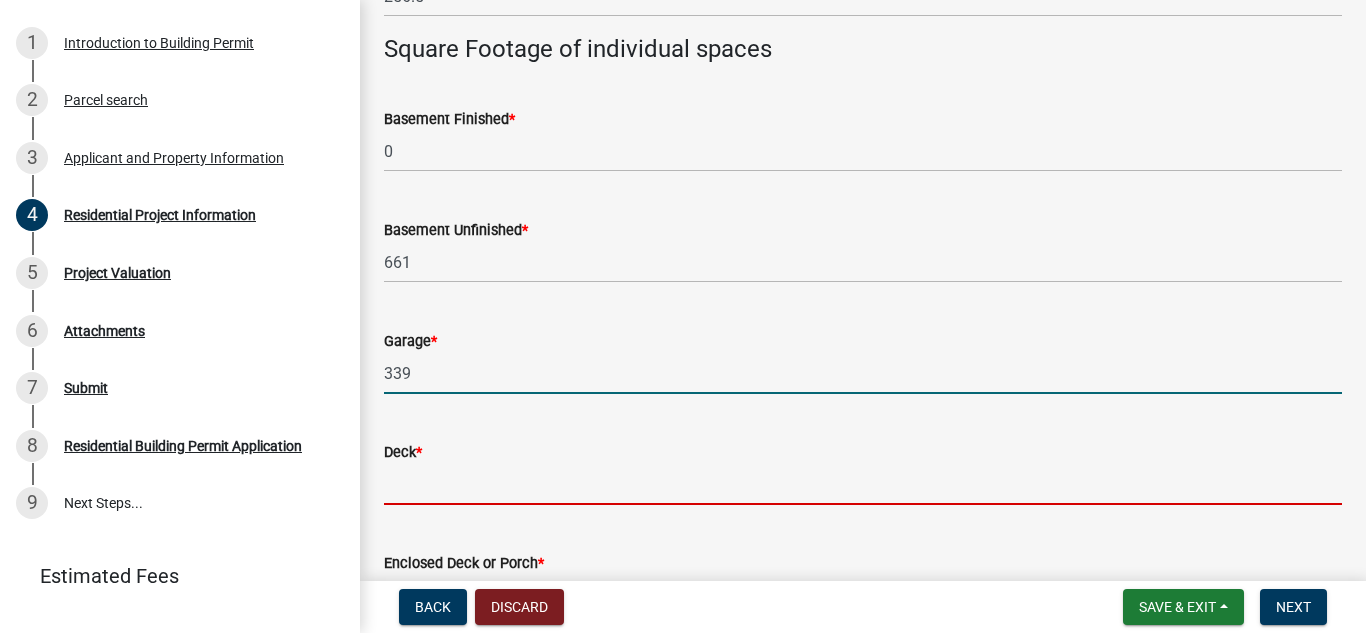 click 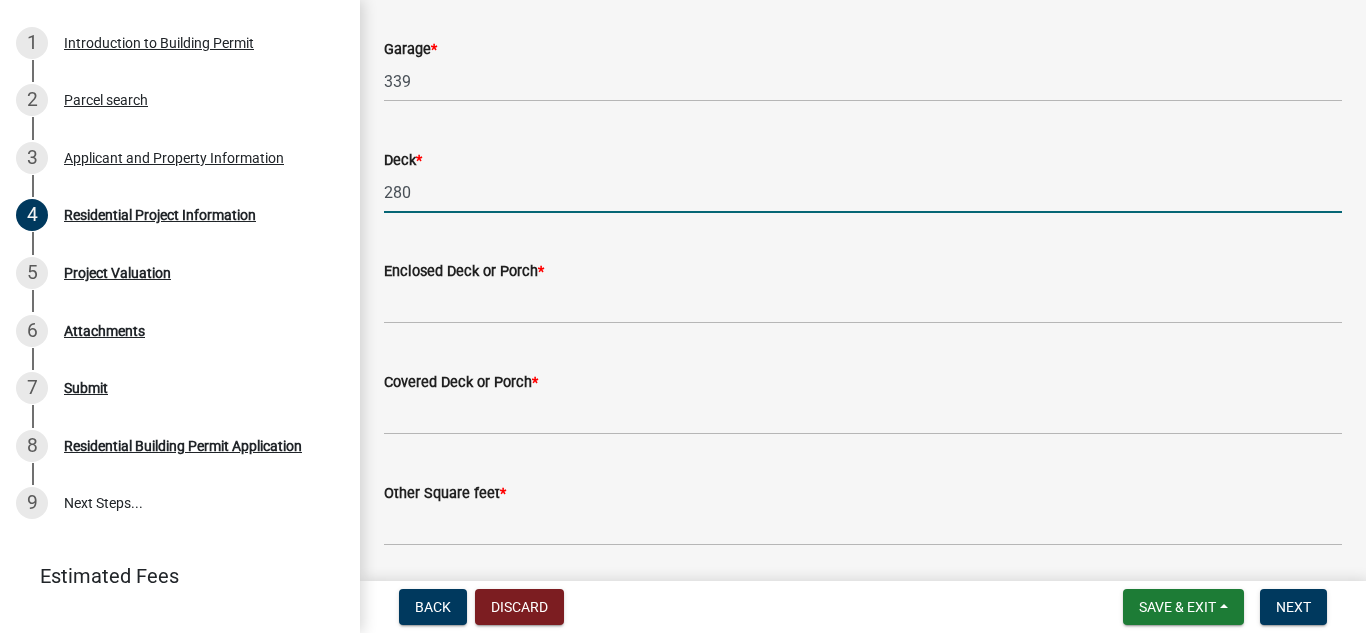 scroll, scrollTop: 1581, scrollLeft: 0, axis: vertical 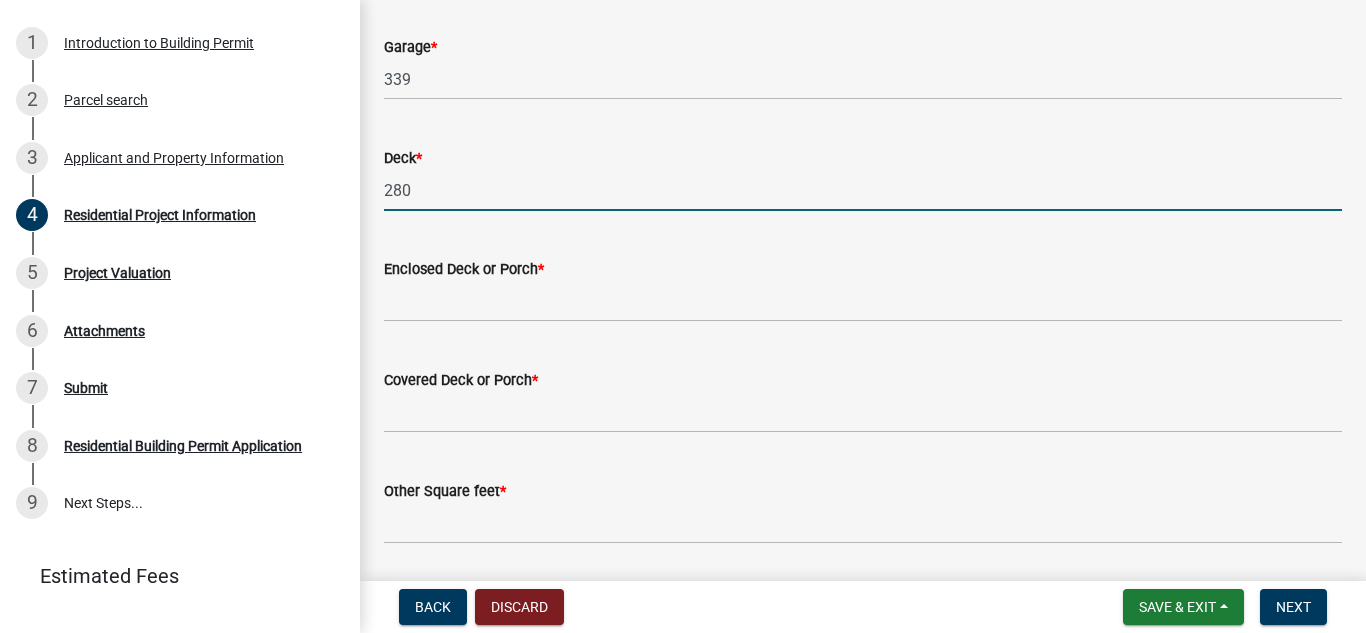 type on "280" 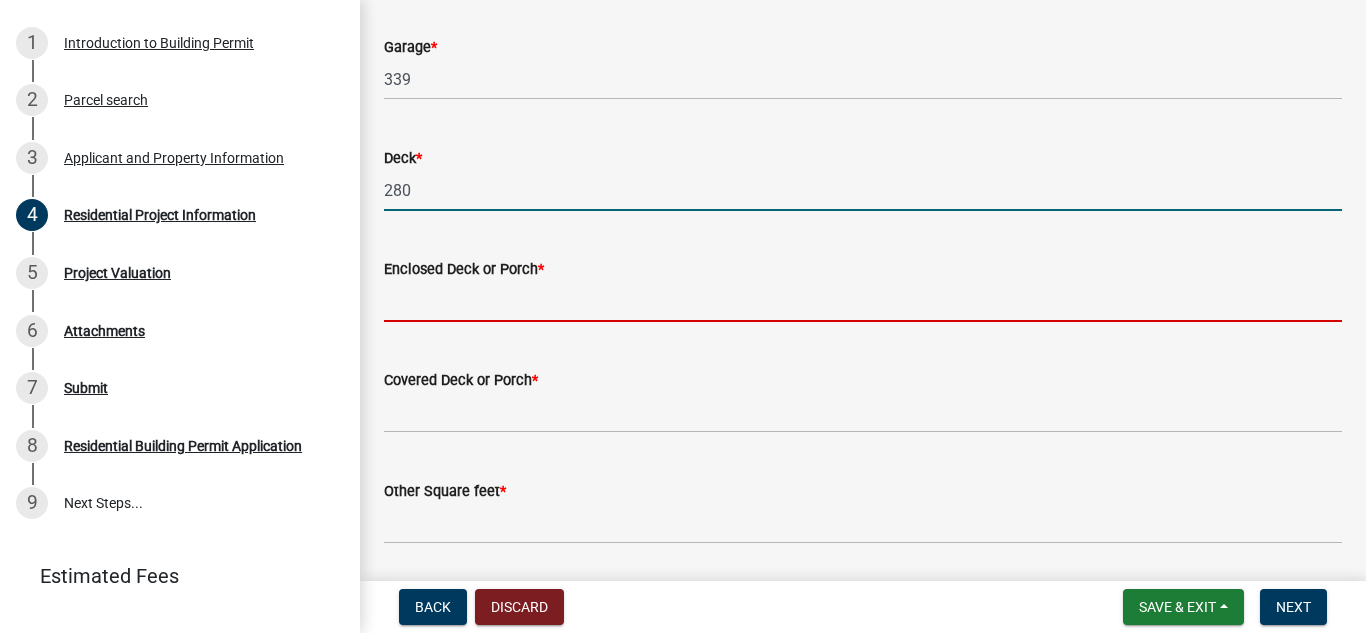 click 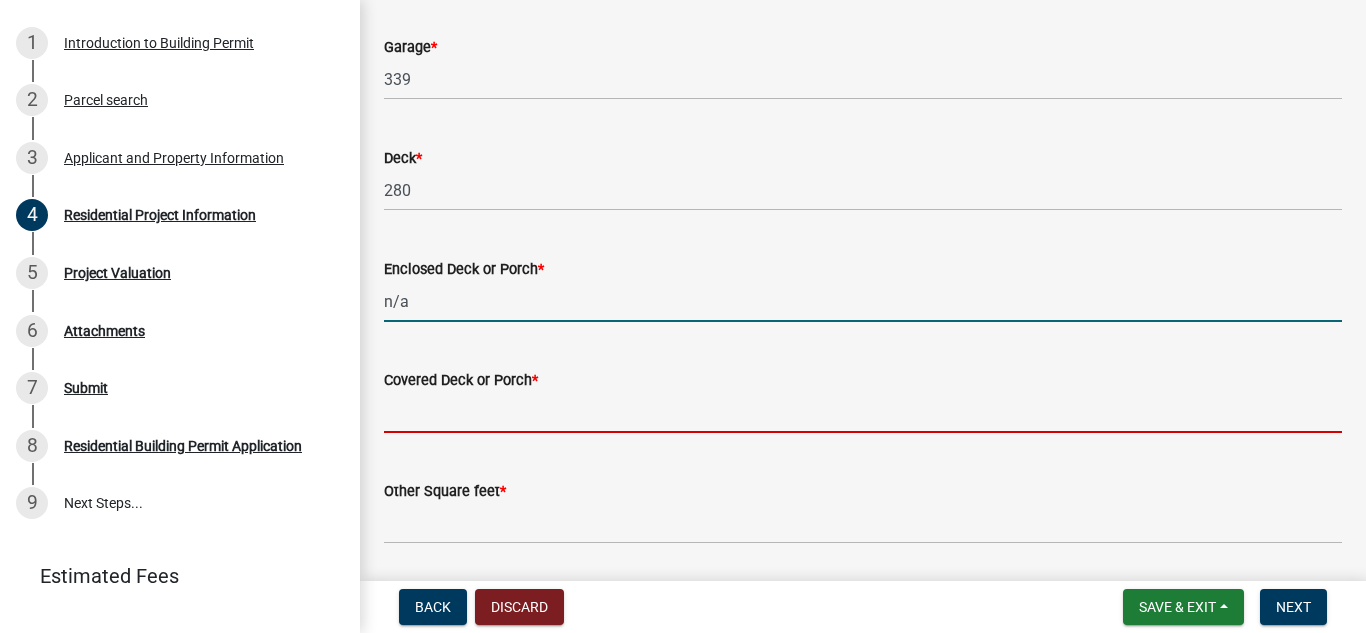 click 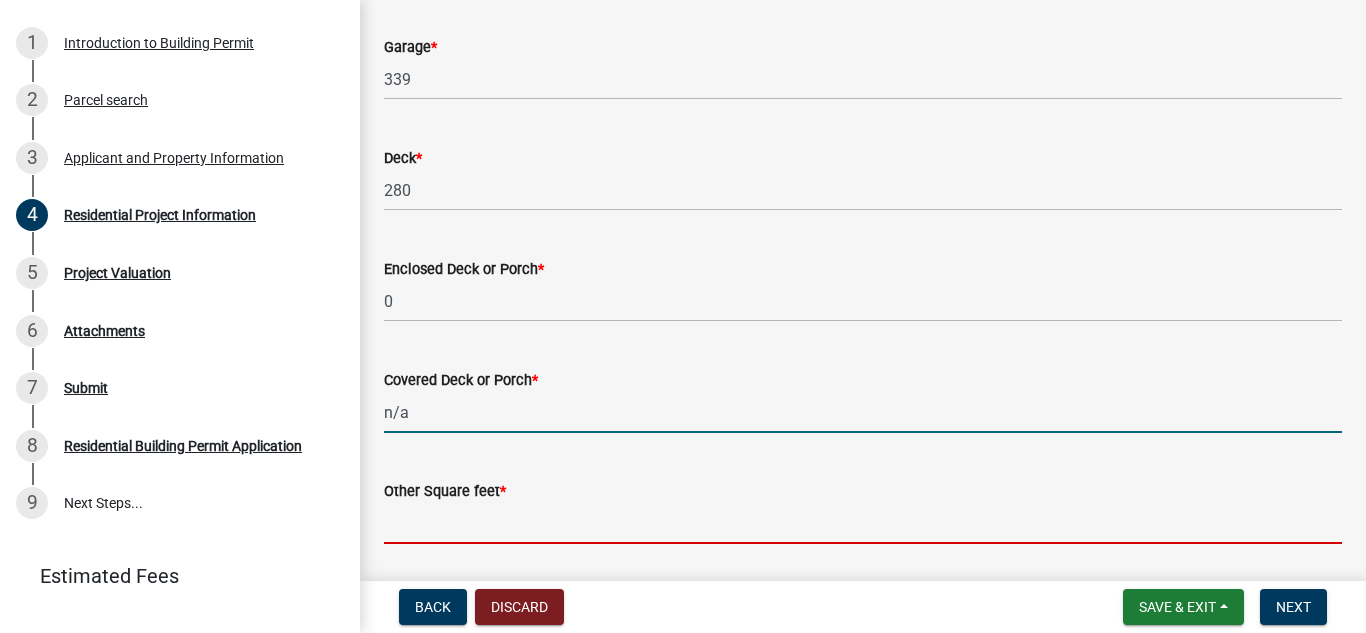 click 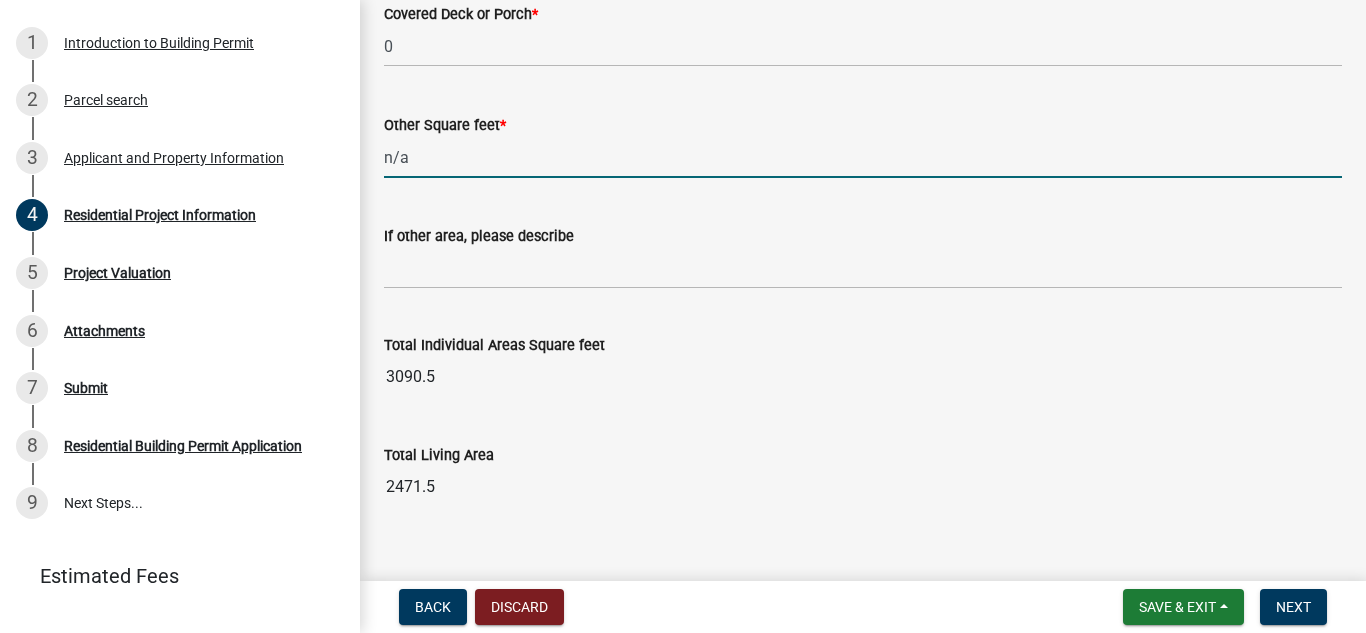 scroll, scrollTop: 1977, scrollLeft: 0, axis: vertical 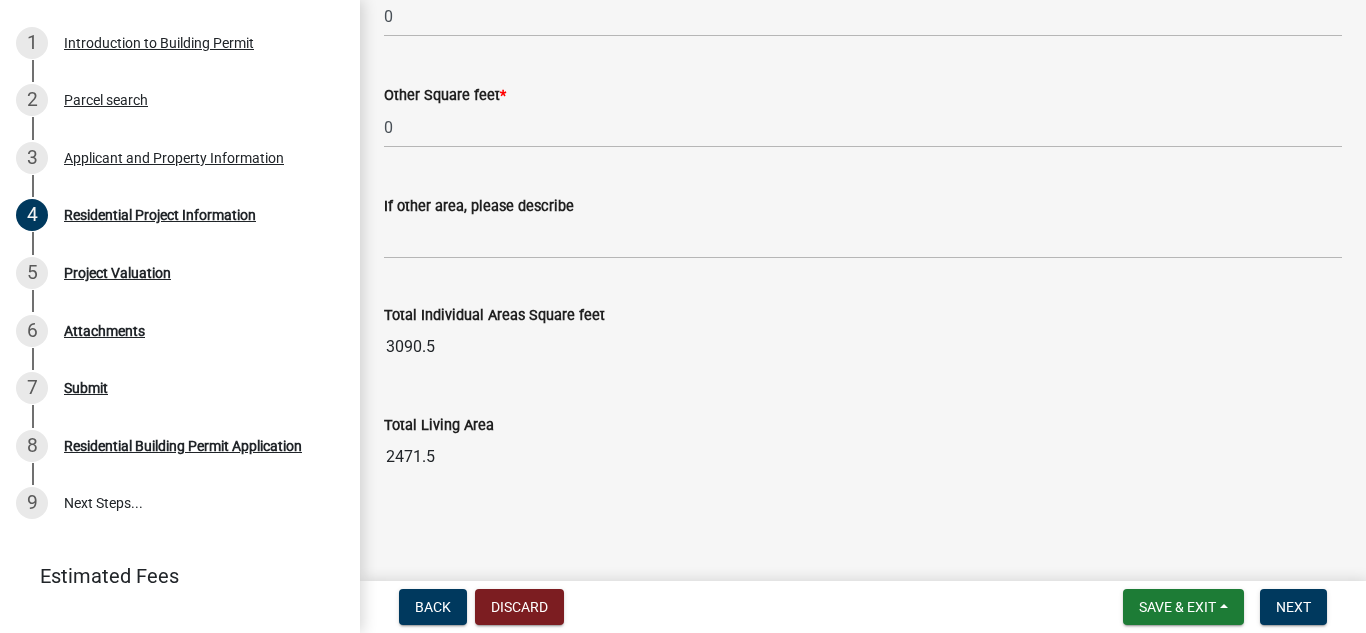 click on "3090.5" at bounding box center [863, 347] 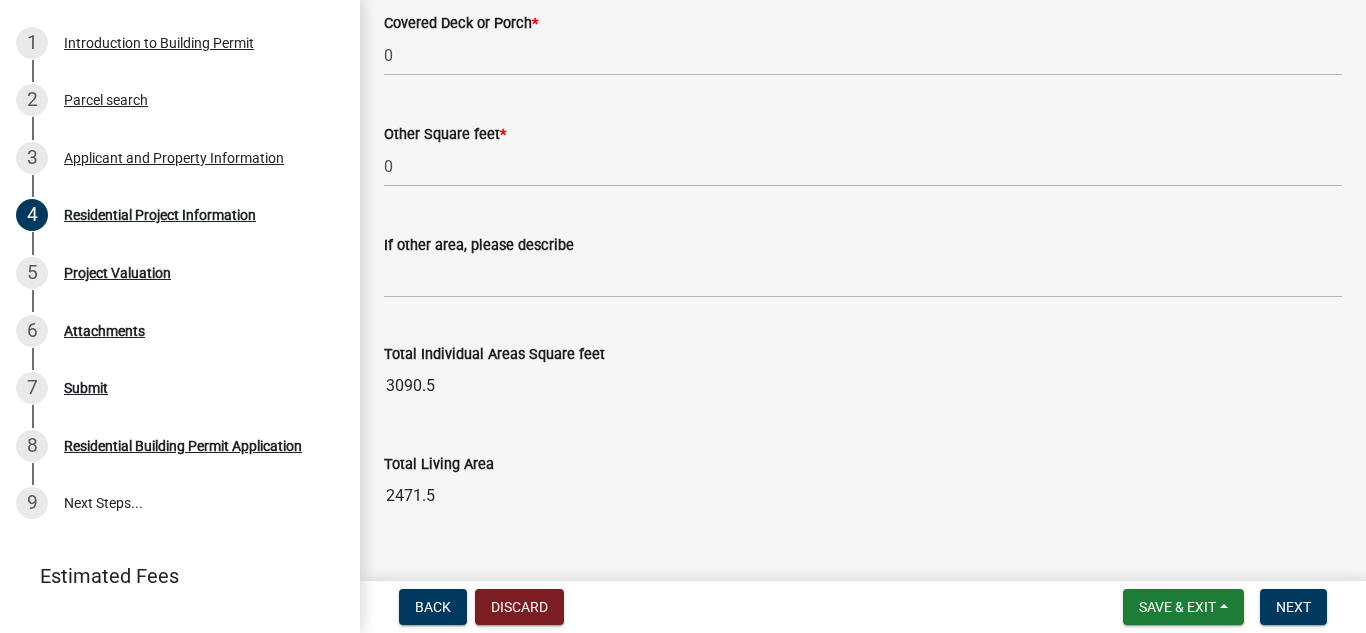 scroll, scrollTop: 1977, scrollLeft: 0, axis: vertical 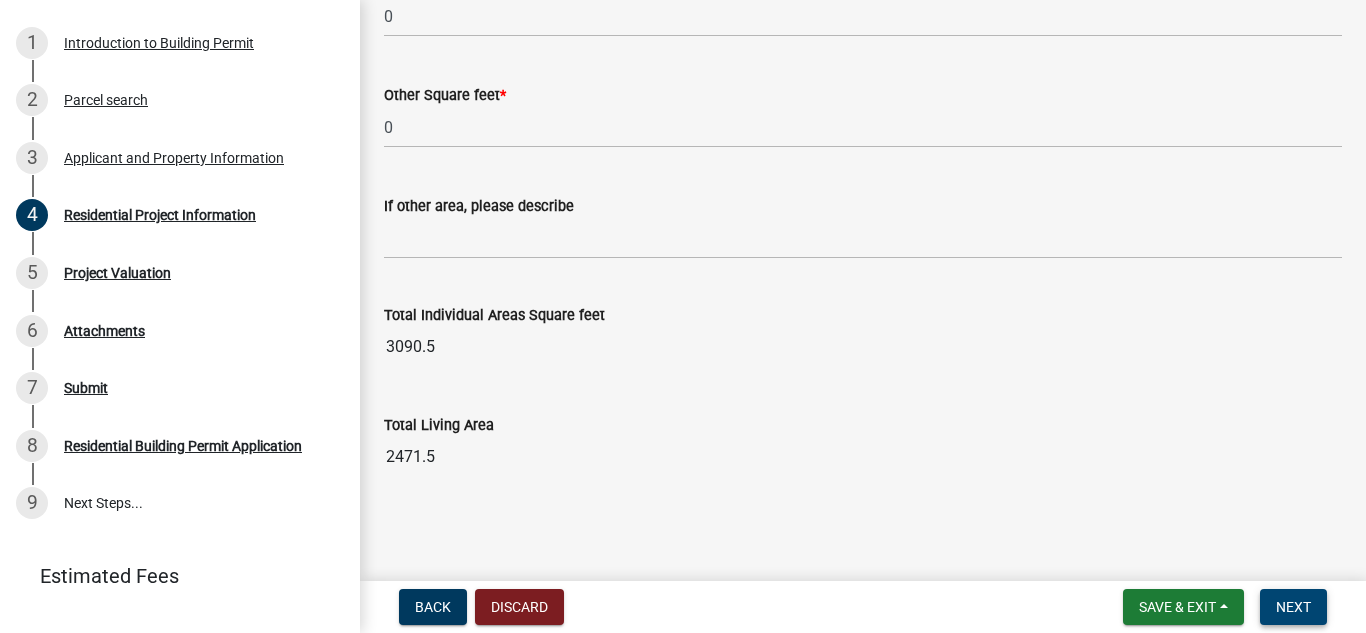 click on "Next" at bounding box center [1293, 607] 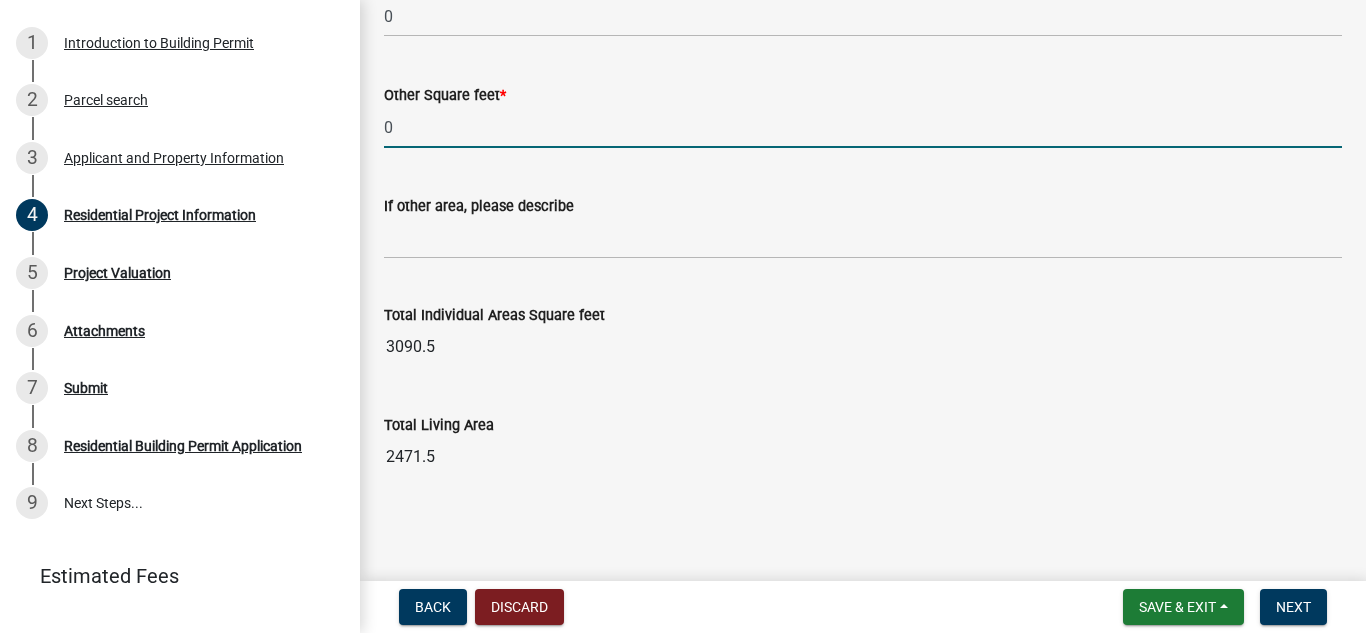 click on "0" 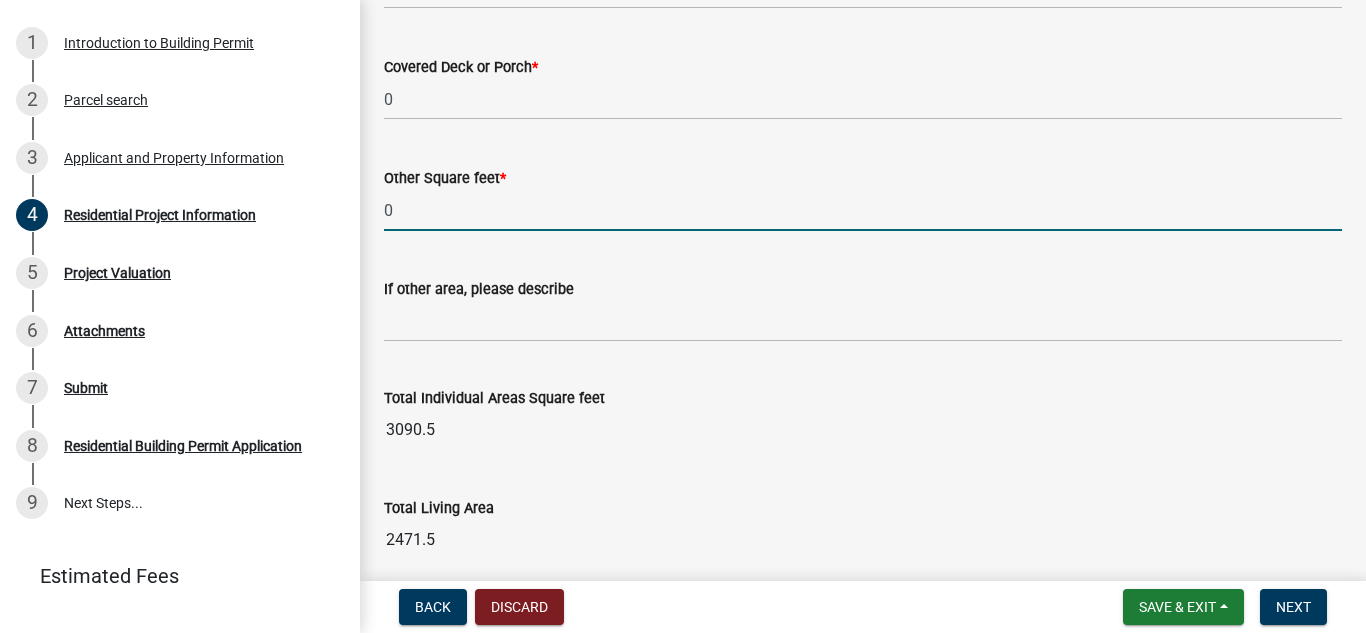 scroll, scrollTop: 2001, scrollLeft: 0, axis: vertical 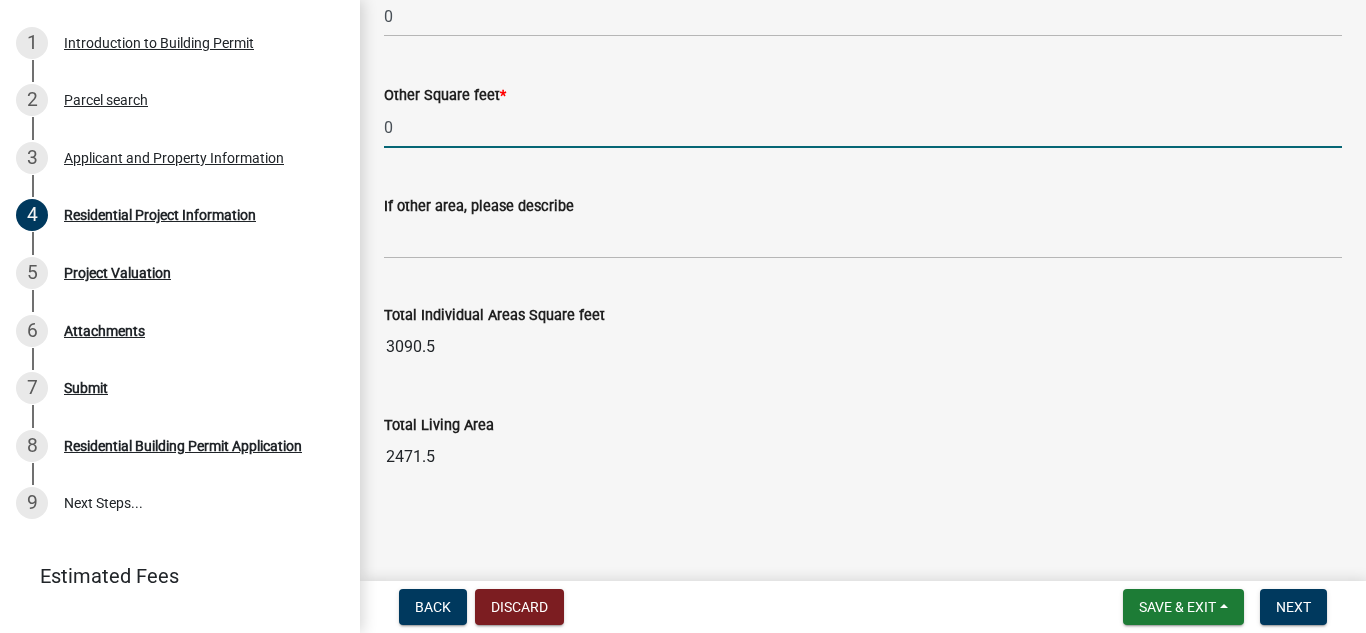 click on "2471.5" at bounding box center [863, 457] 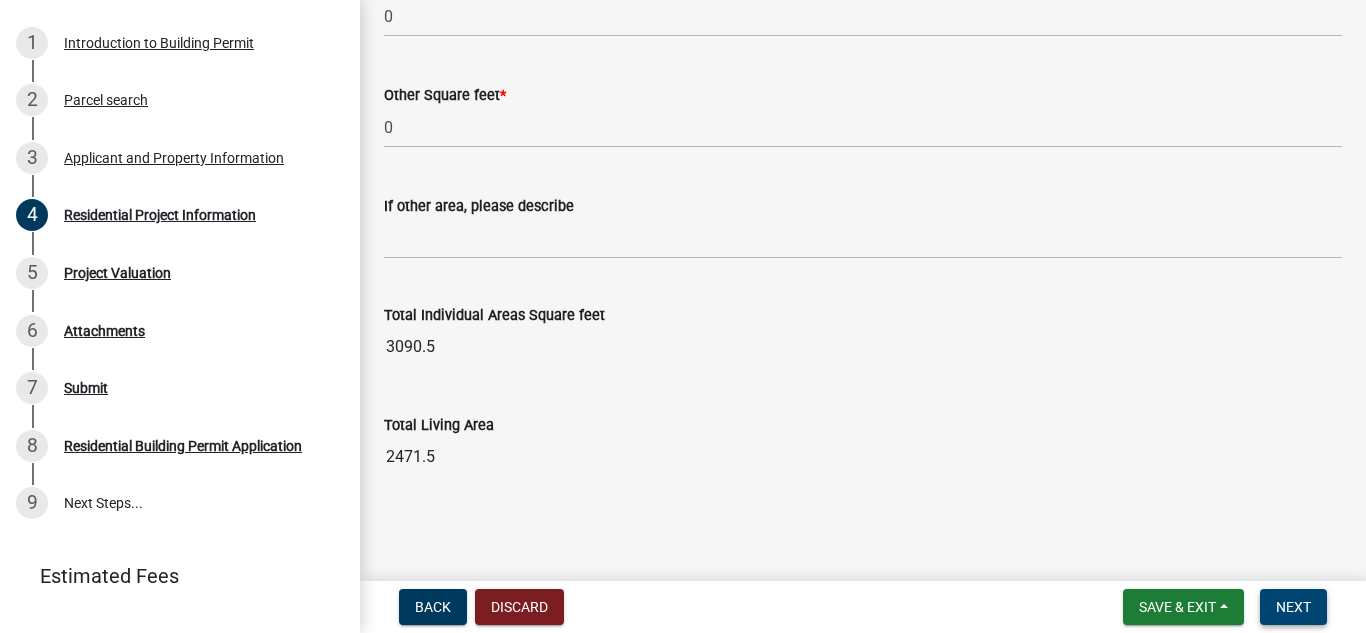 click on "Next" at bounding box center [1293, 607] 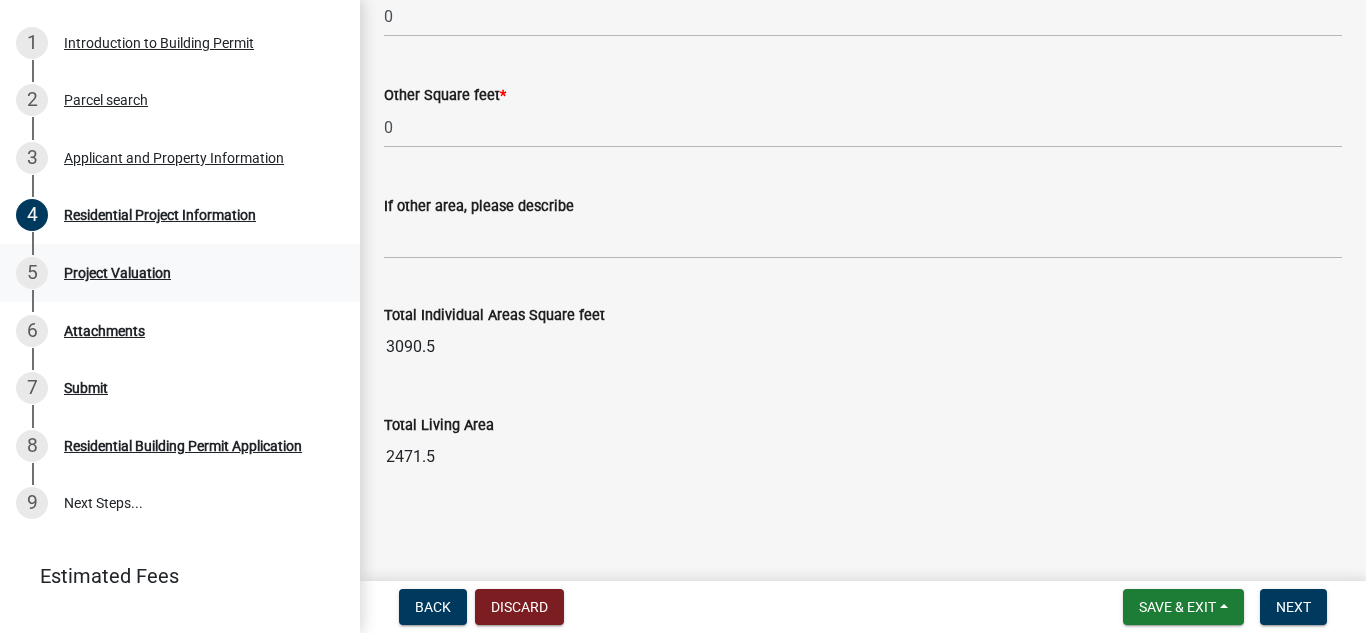 click on "Project Valuation" at bounding box center (117, 273) 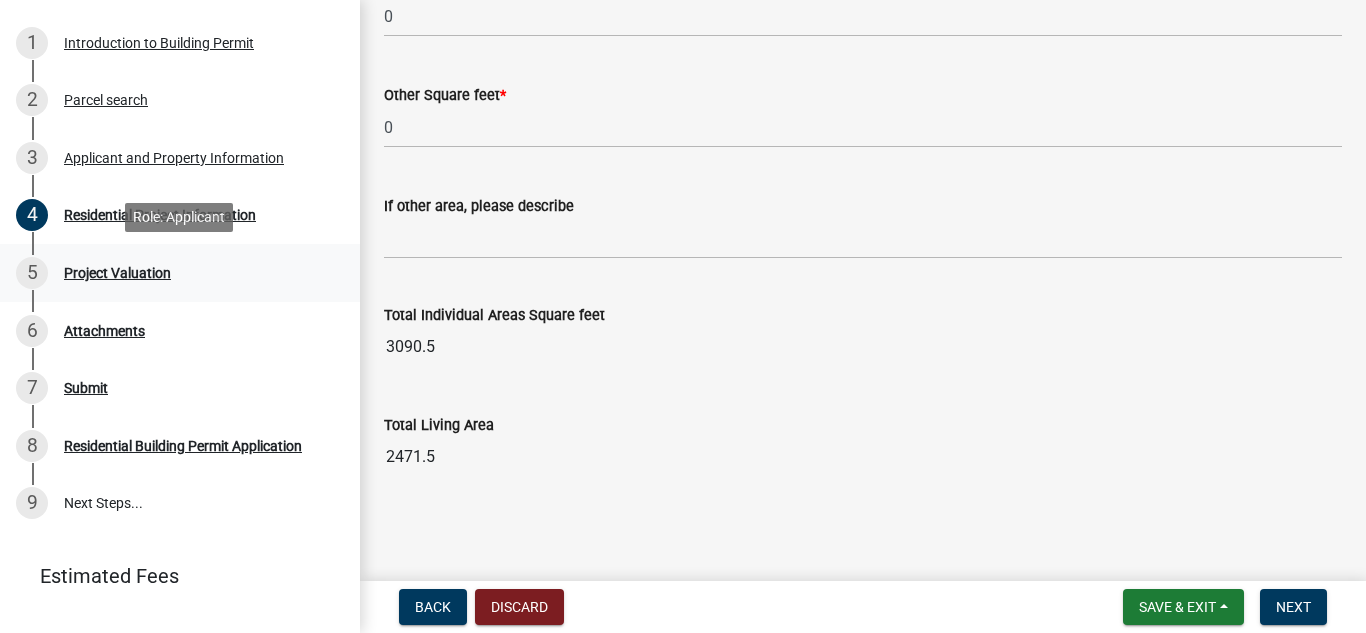 click on "Project Valuation" at bounding box center [117, 273] 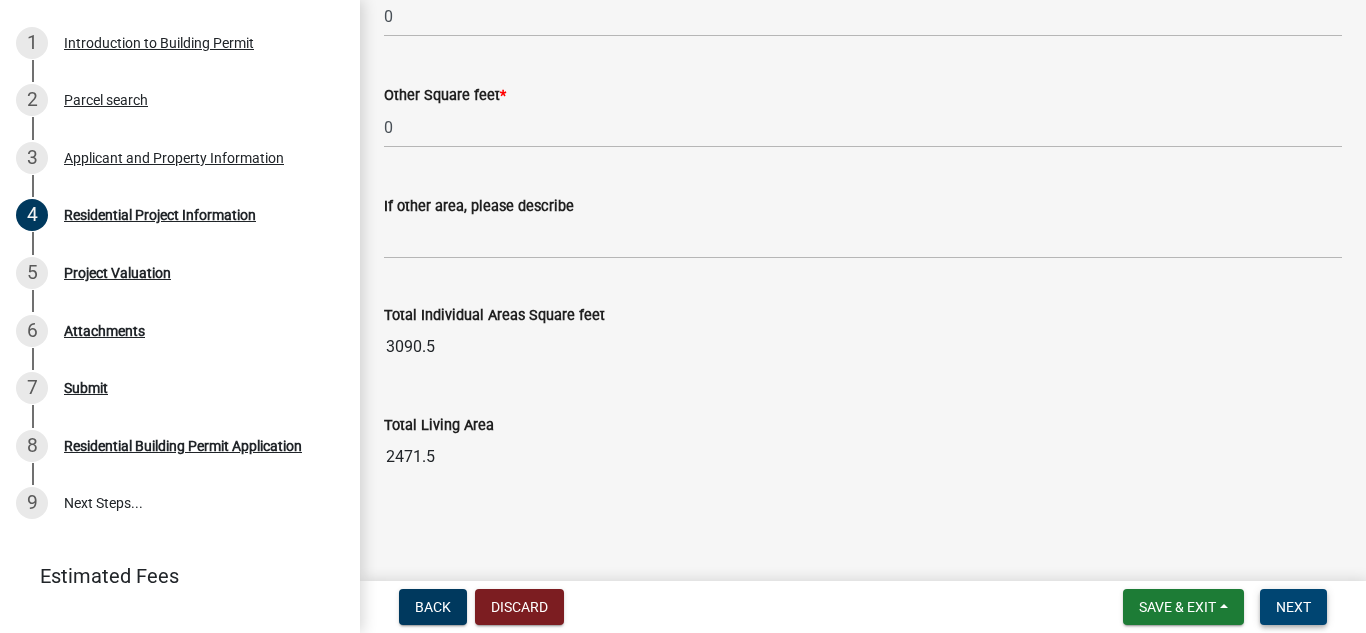 click on "Next" at bounding box center (1293, 607) 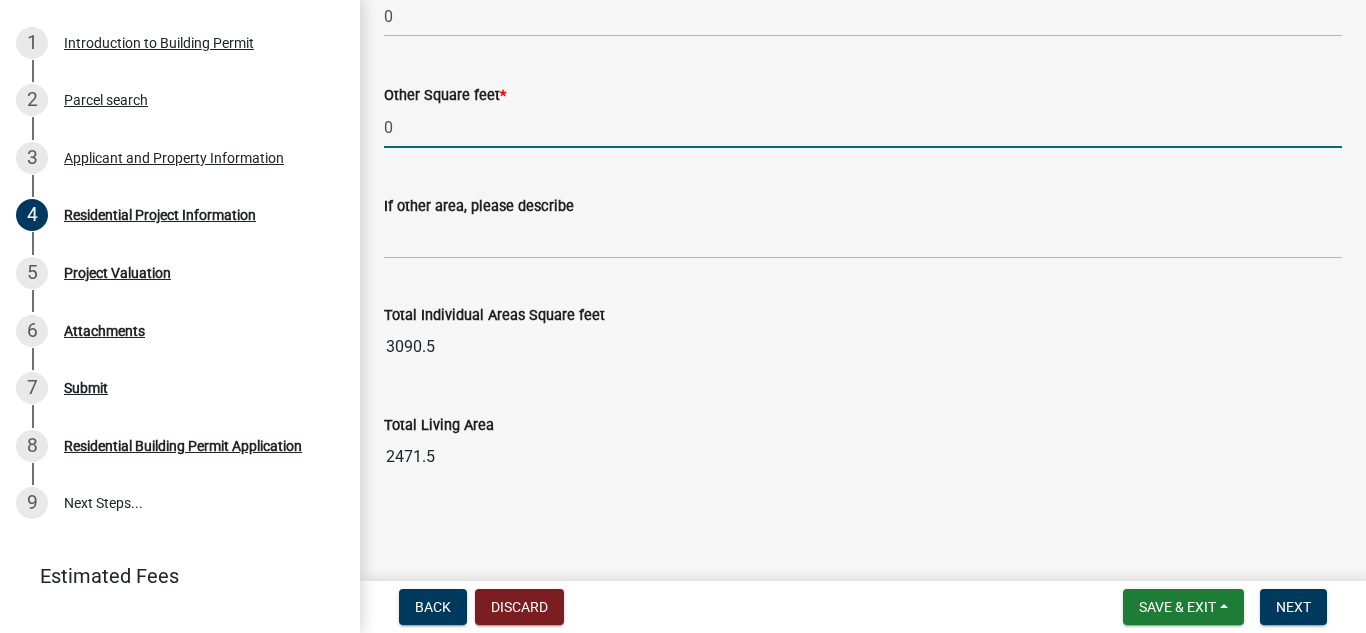 click on "0" 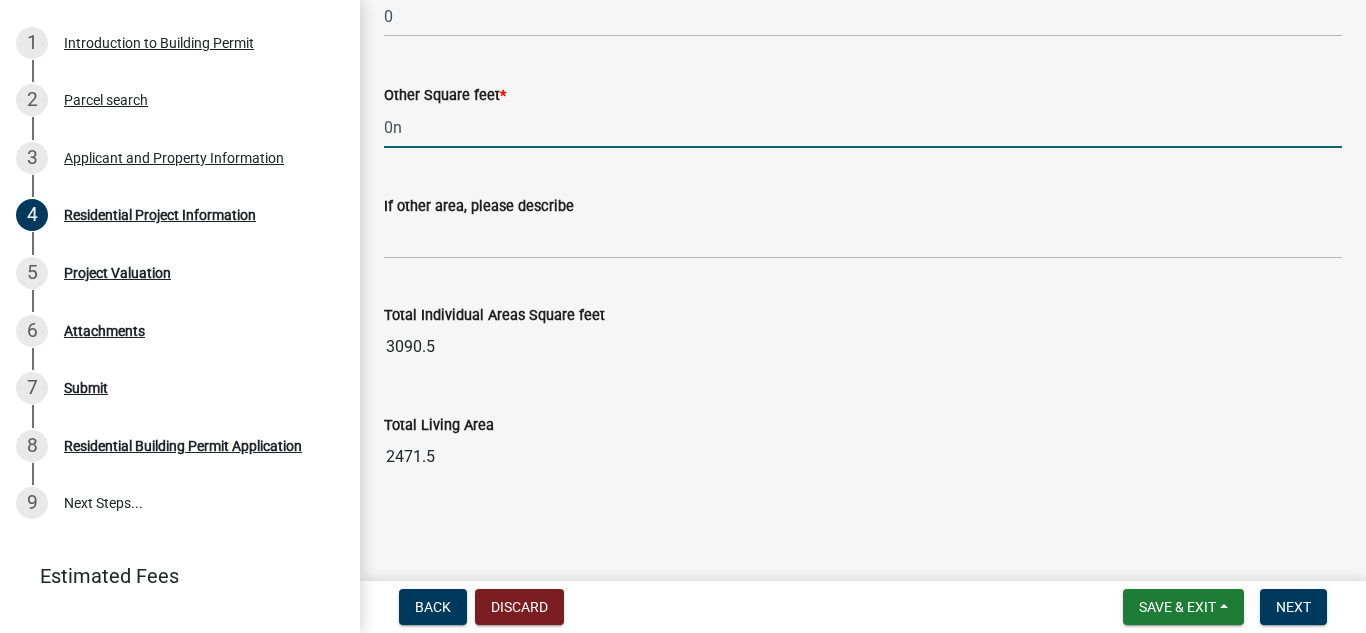 type on "0" 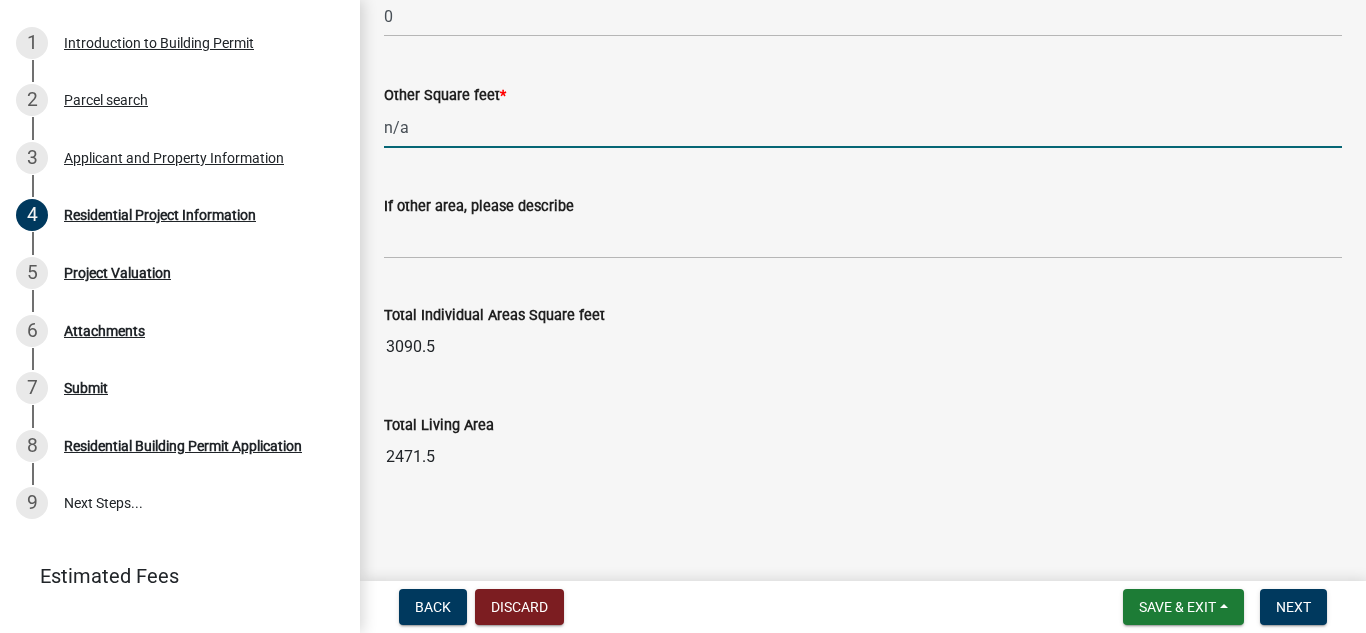 click on "Project Description  * Required  Project Type  *  New Construction (new single-family dwelling, duplex, townhome, etc.)   Accessory Structure (detached garage, shed, gazebo, etc.)   Deck   Basement Finish   Addition   Remodel   Pool/Hot Tub   Demolition (see notes below)  *Demolition of structure requires confirmation that ALL utilities have been disconnected (Gas, Electrical, Sewer and Water). *If there are no plans to rebuild within one year of demolition, the water service must be removed in its entirety and capped at the corporation.    Building Type  *  Single Family/Detached   Duplex/Bi-Attached   Townhome/Multifamily   If Townhome/Multifamily - # of Dwelling Units   Multifamily project square footage    Single Family, Duplex/Bi-Attached and Townhome project square footage  First Floor  * 1554  Second Floor  * 256.5 Square Footage of individual spaces  Basement Finished  * 0  Basement Unfinished  * 661  Garage  * 339  Deck  * 280  Enclosed Deck or Porch  * 0  Covered Deck or Porch  * 0 * n/a 3090.5" 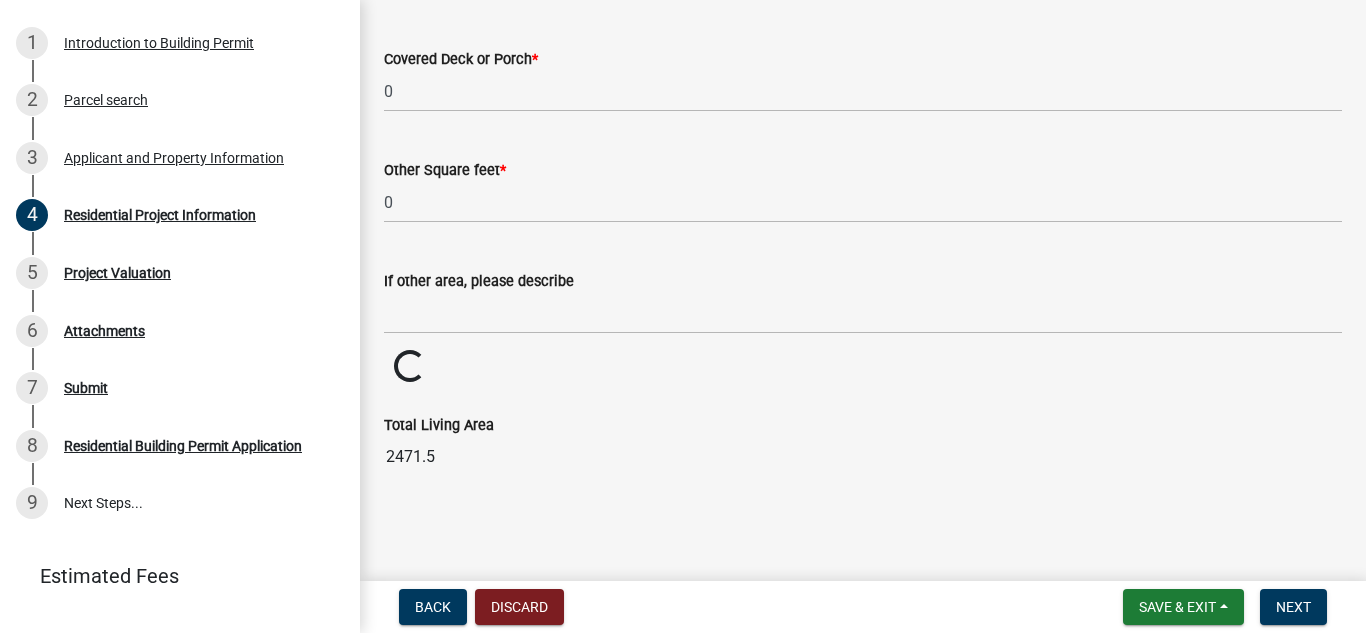 scroll, scrollTop: 2001, scrollLeft: 0, axis: vertical 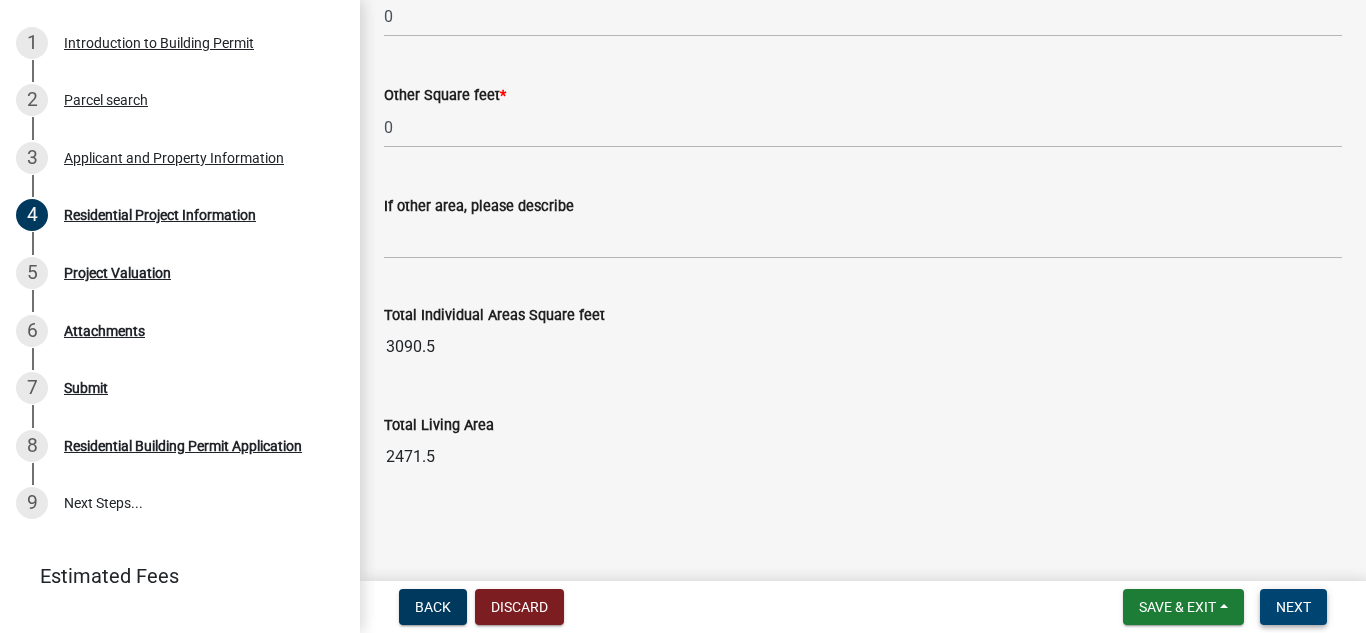 click on "Next" at bounding box center (1293, 607) 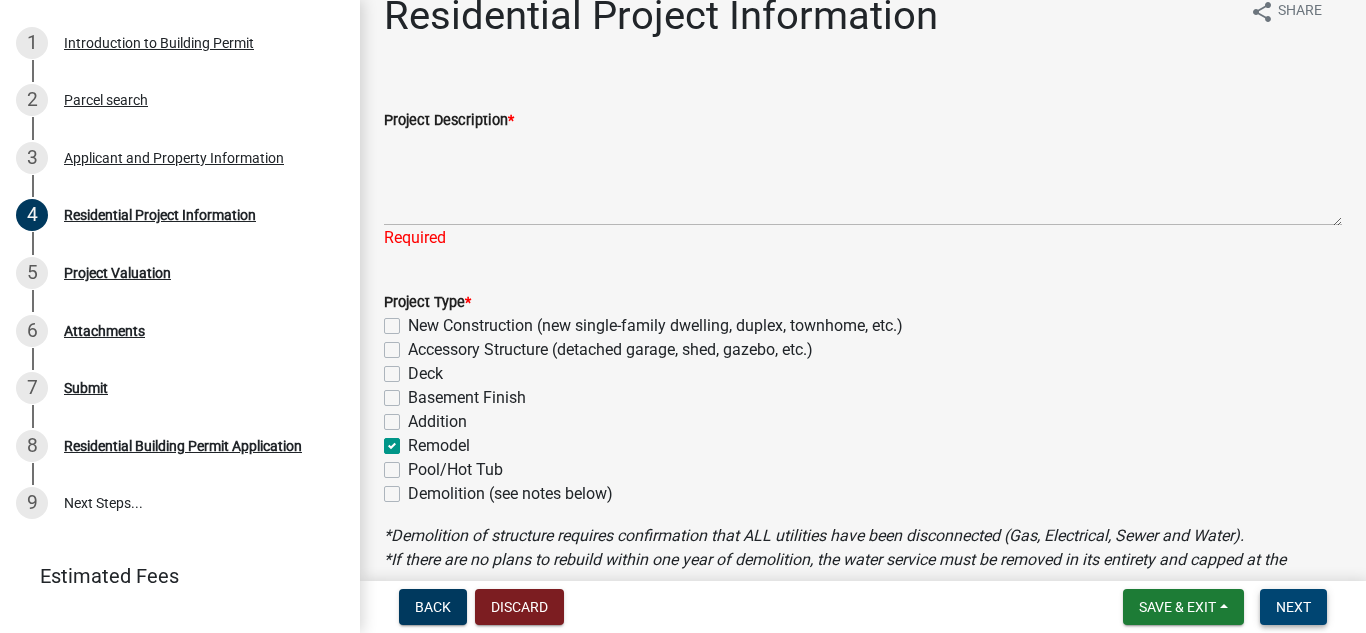 scroll, scrollTop: 0, scrollLeft: 0, axis: both 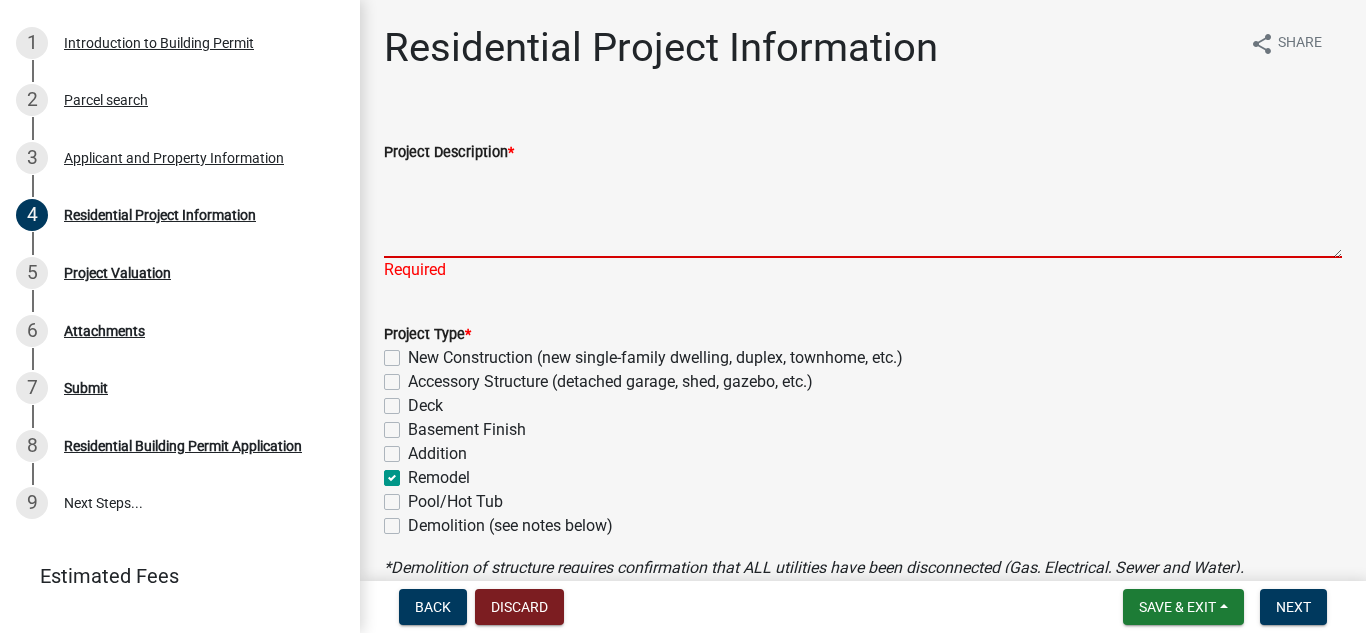click on "Project Description  *" at bounding box center (863, 211) 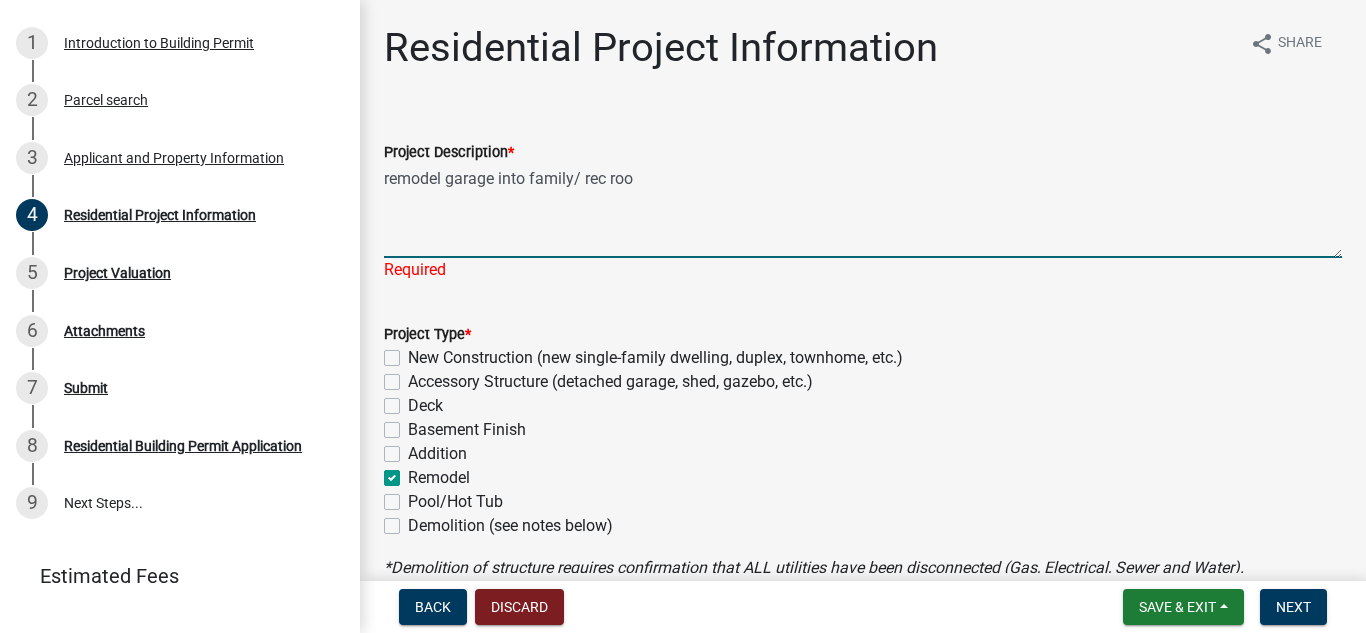 type on "remodel garage into family/ rec room" 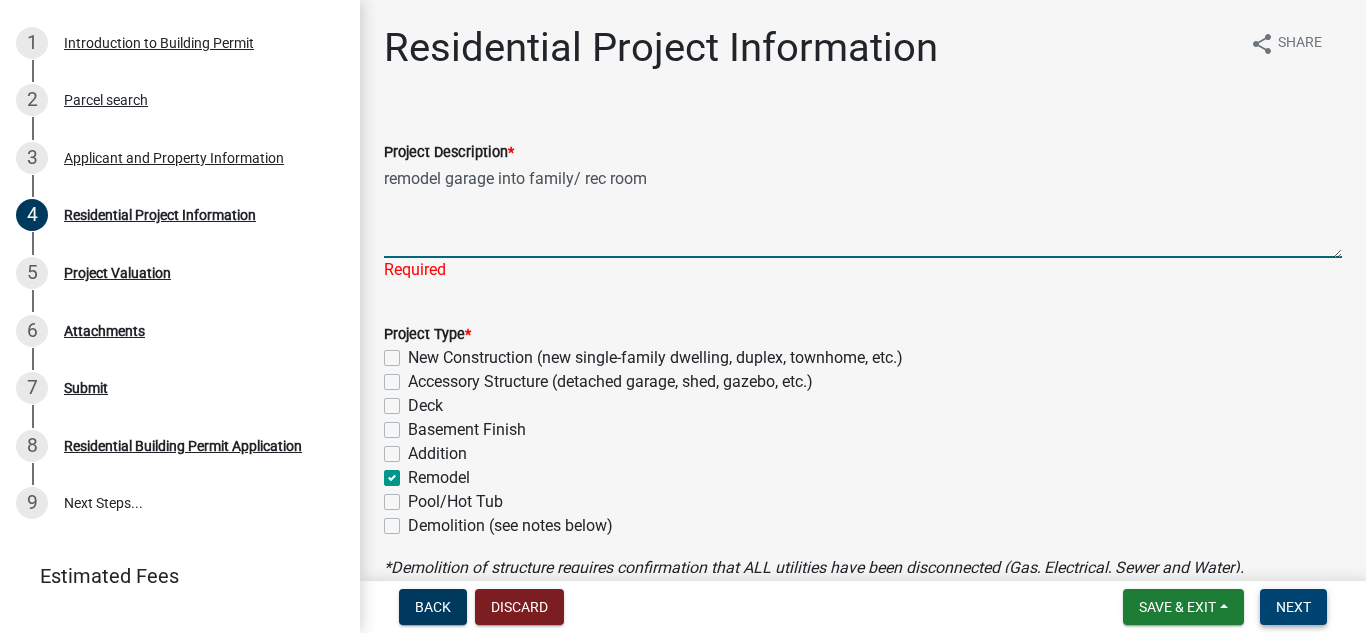 click on "Next" at bounding box center [1293, 607] 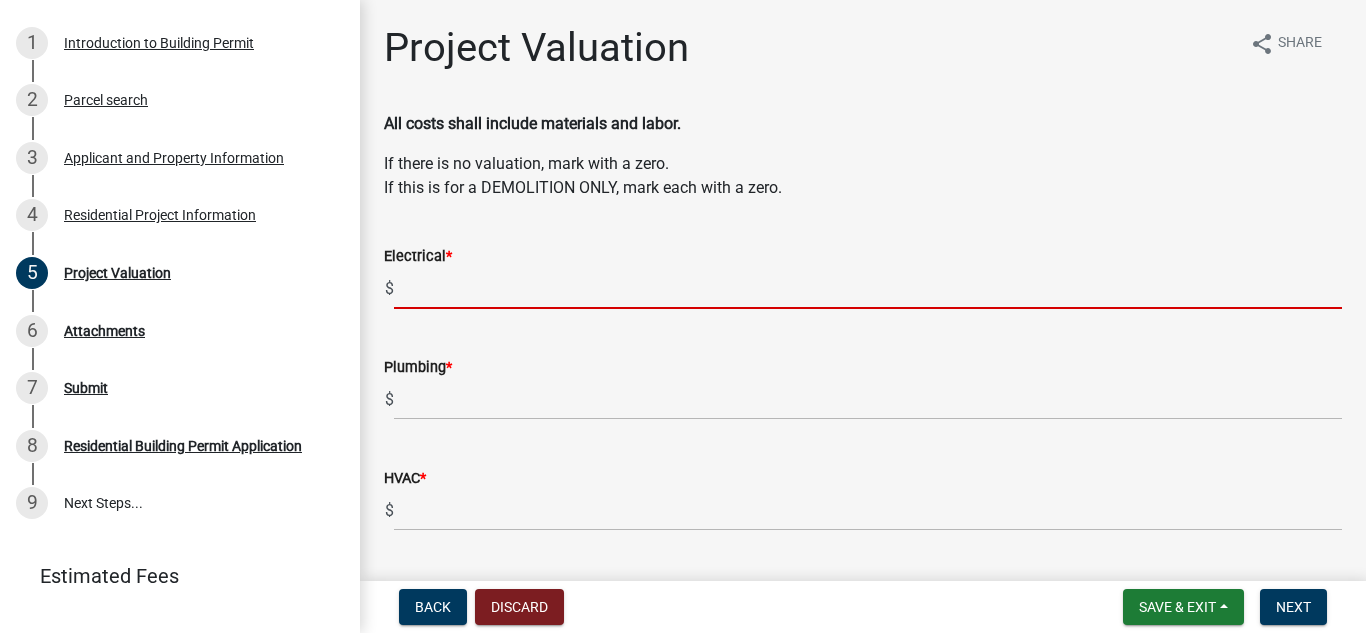 click 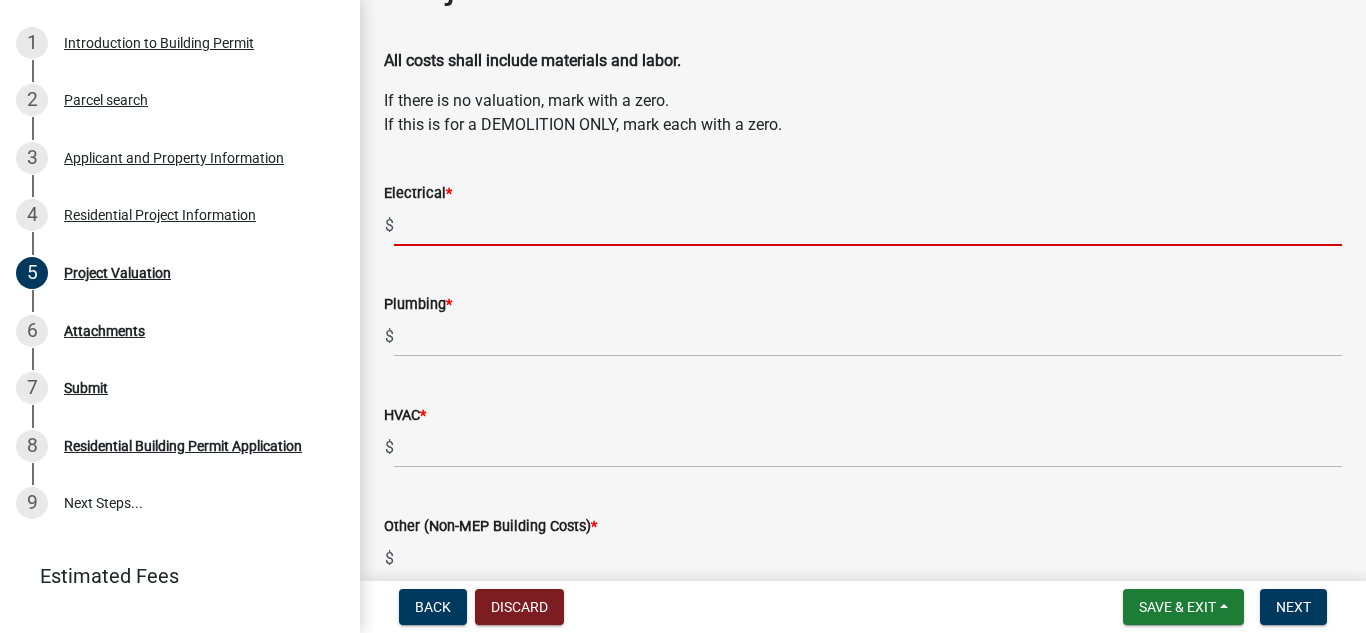 scroll, scrollTop: 56, scrollLeft: 0, axis: vertical 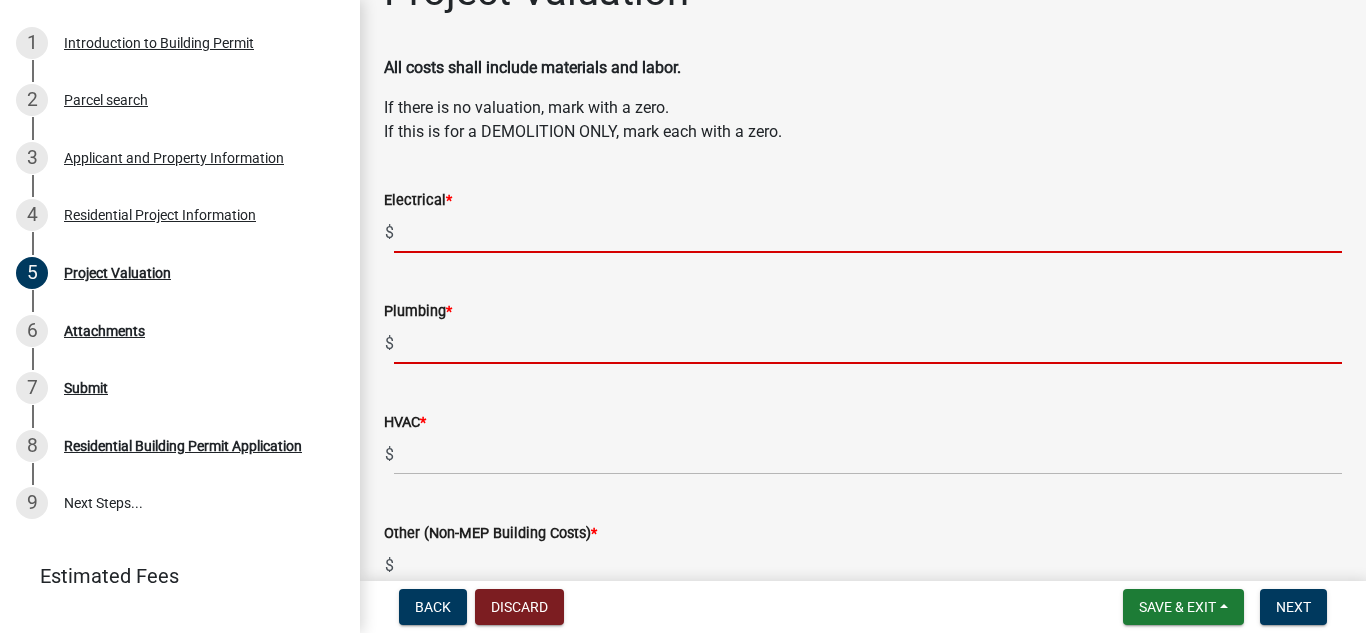 click on "Plumbing  * $" 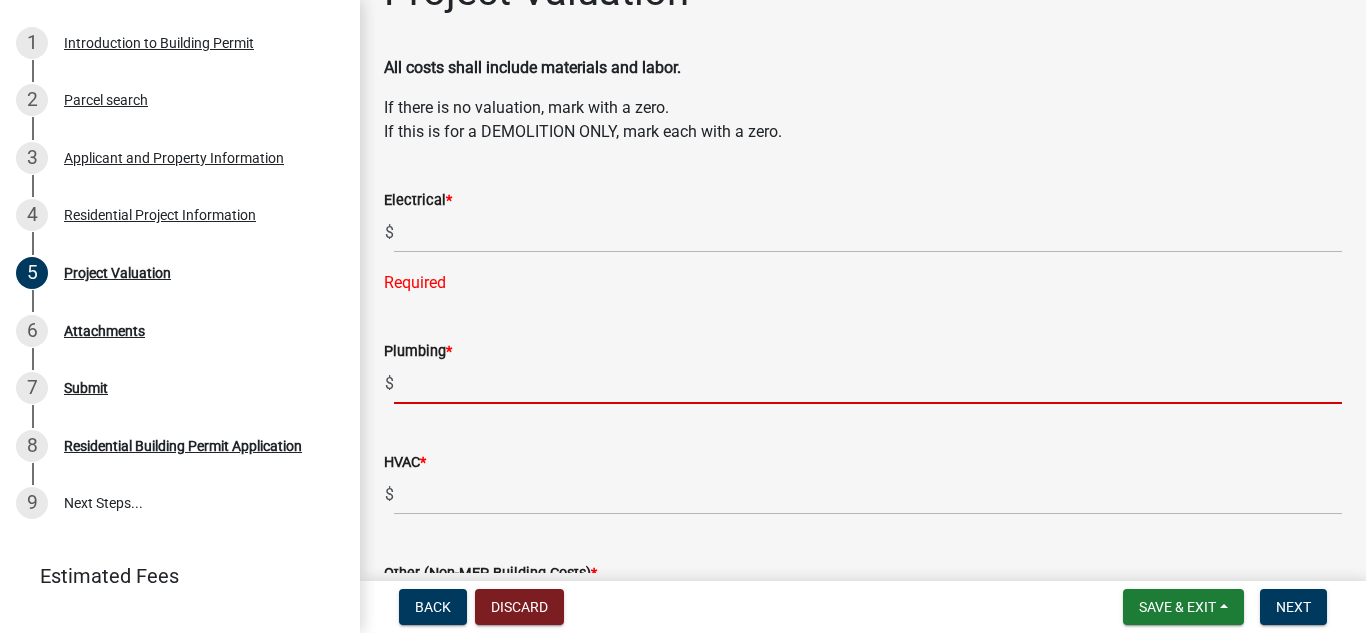 type on "o" 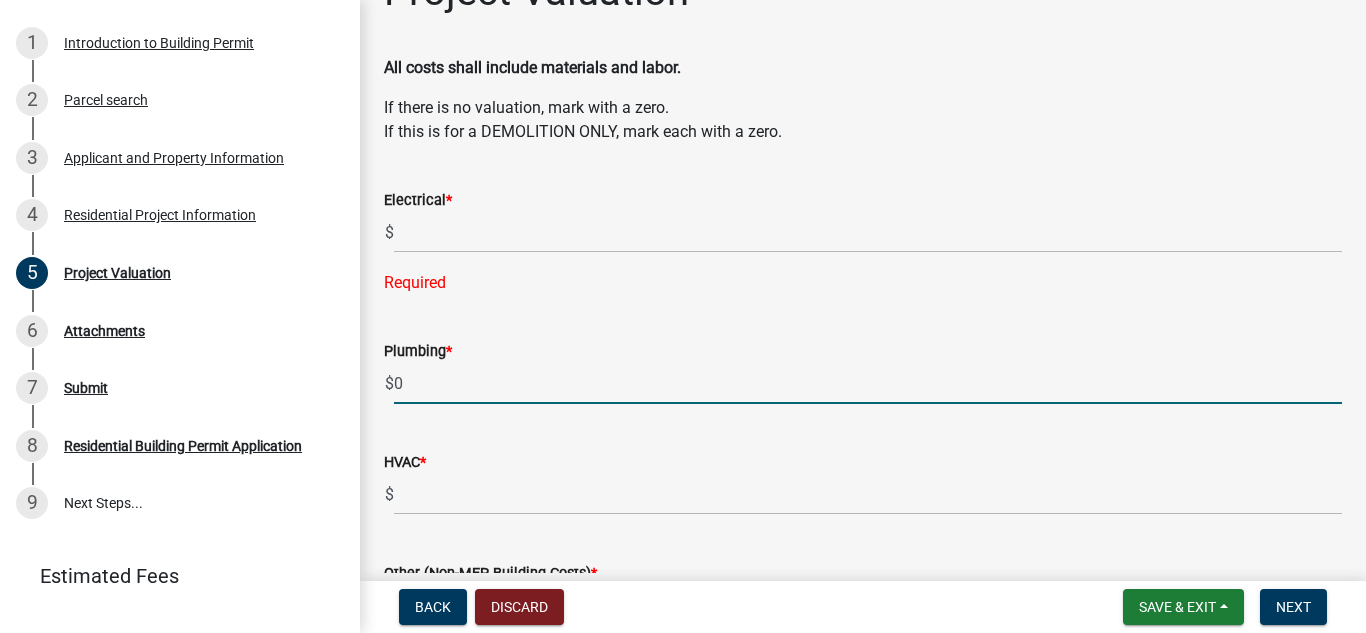 type on "0" 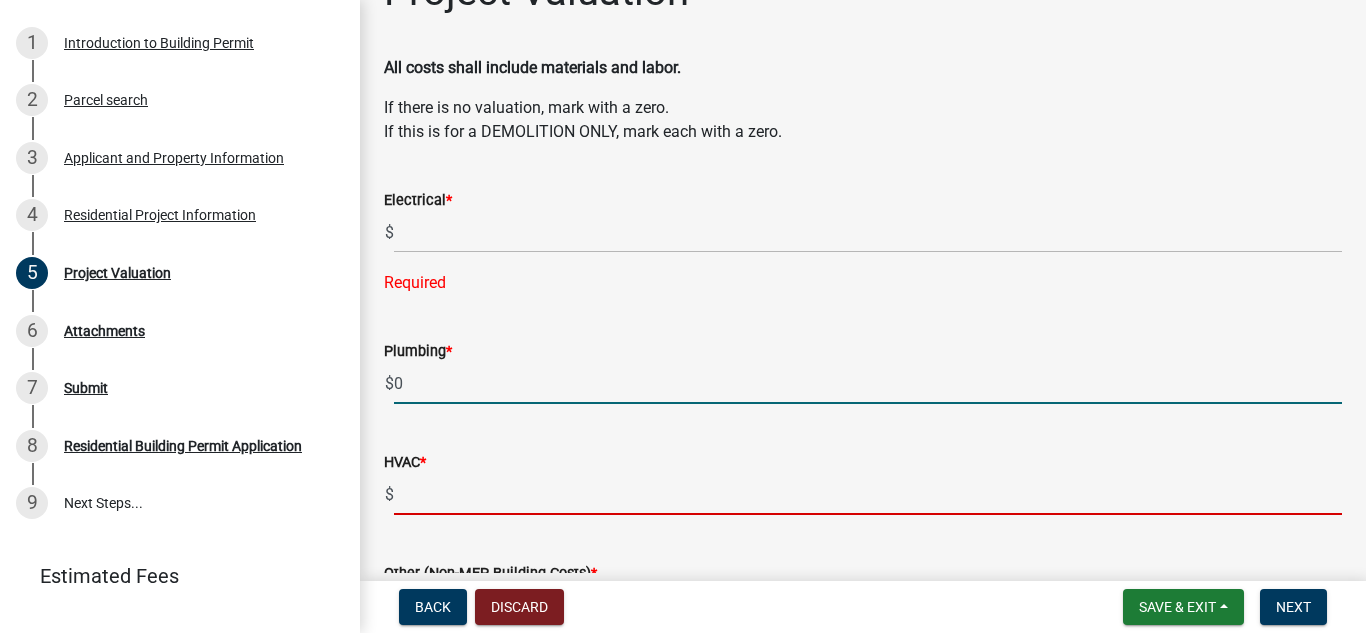 click 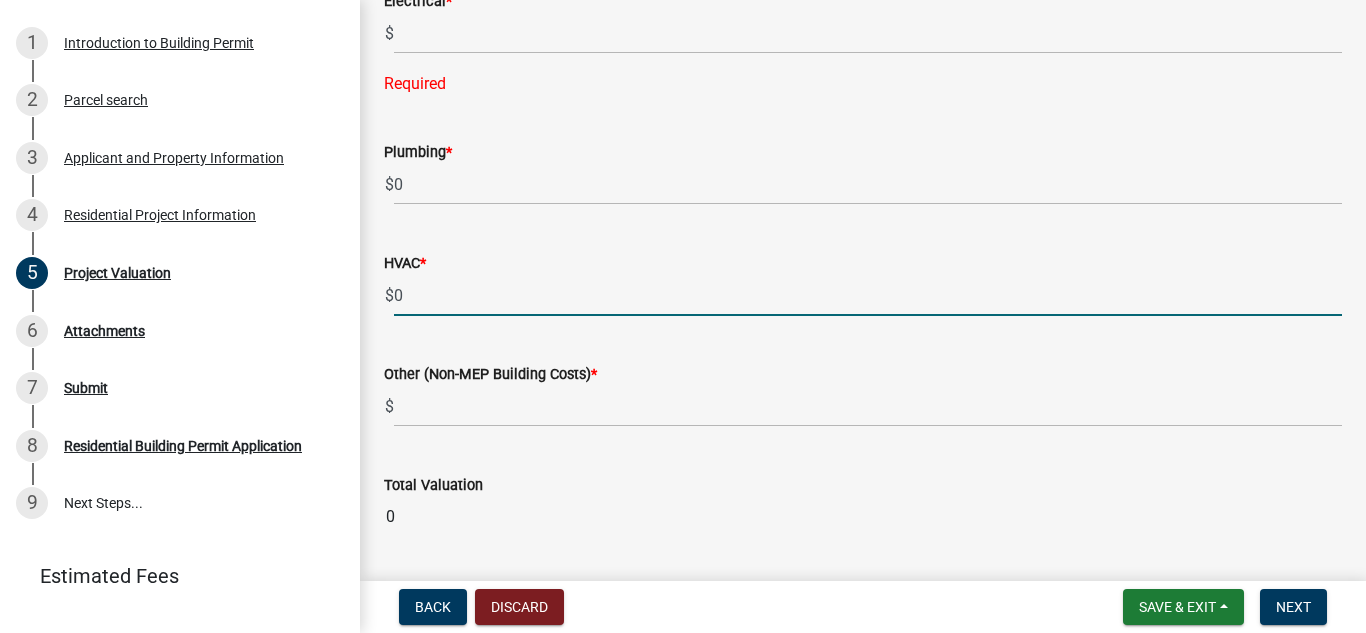 scroll, scrollTop: 258, scrollLeft: 0, axis: vertical 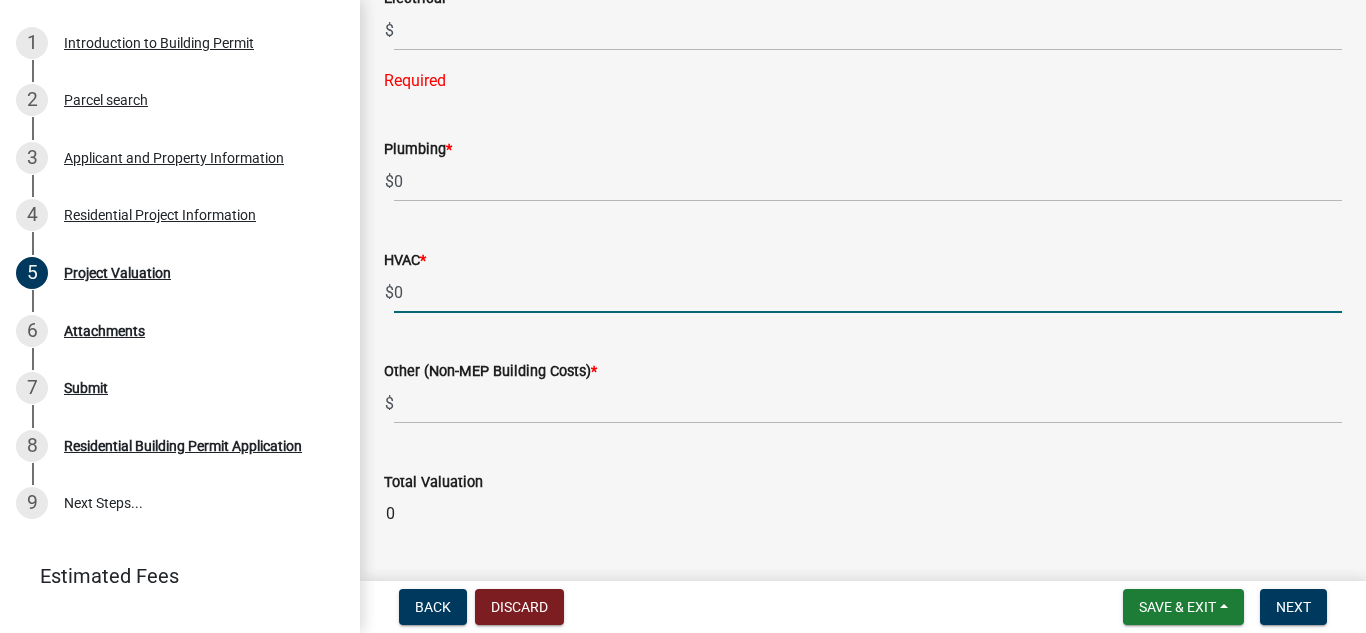 type on "0" 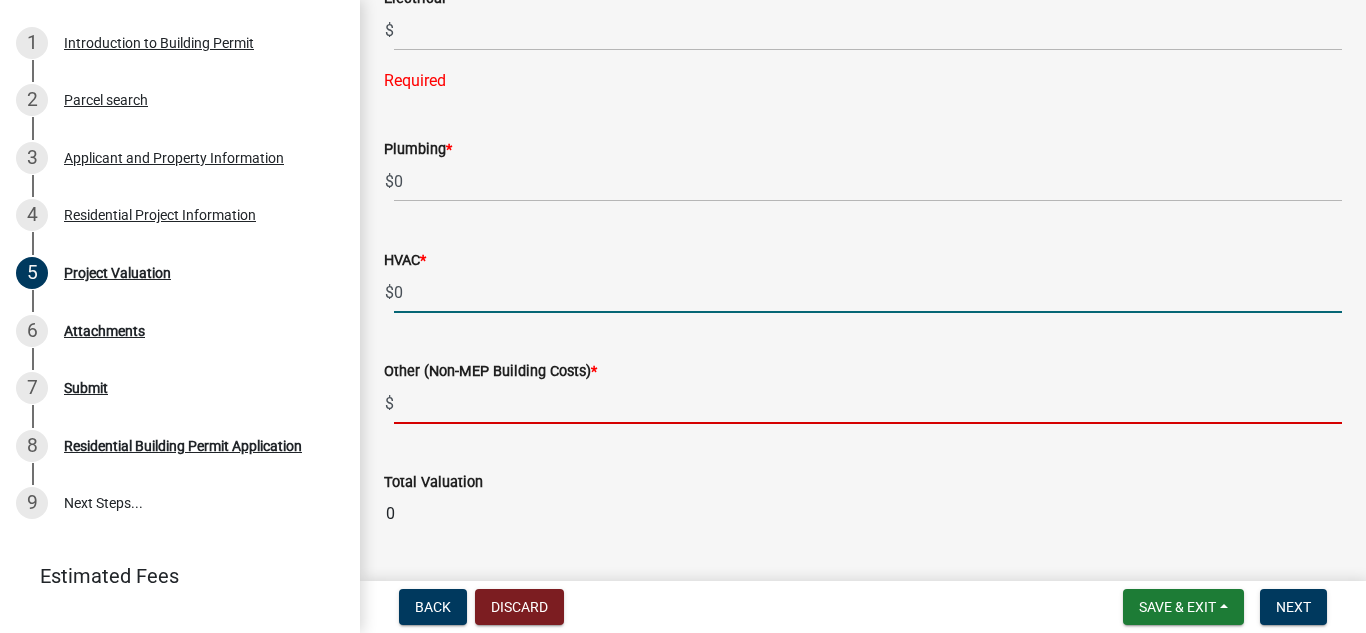 click on "Other (Non-MEP Building Costs)  * $" 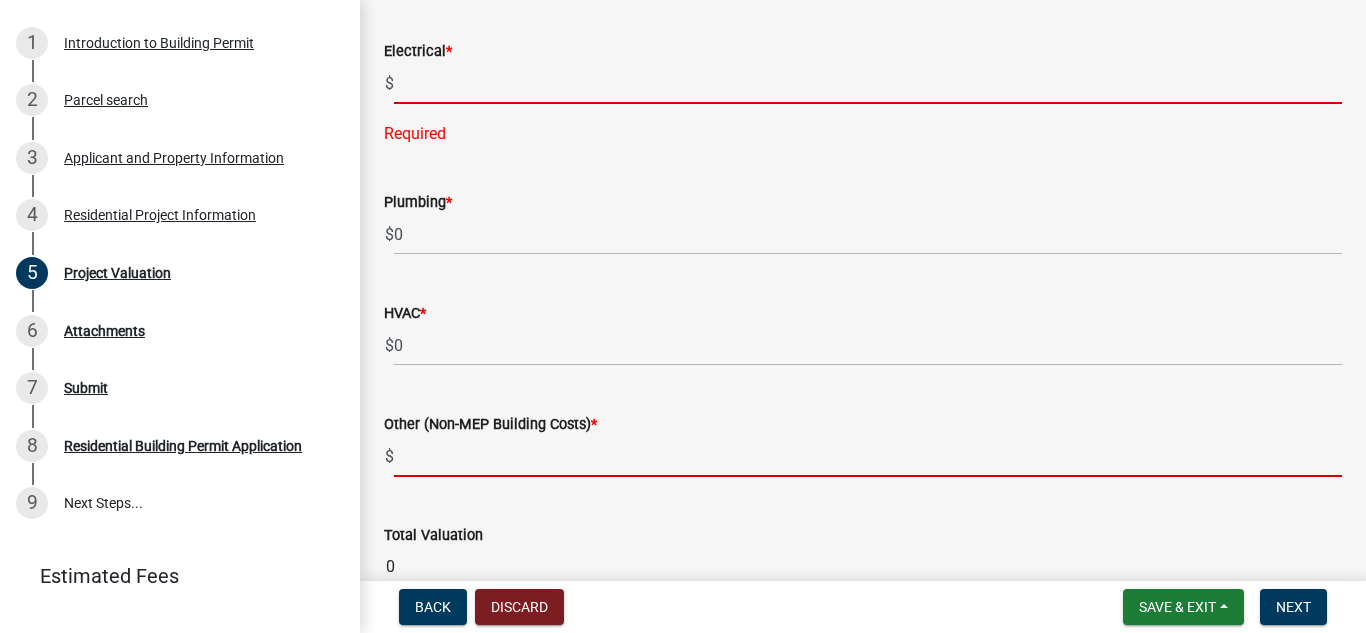 click 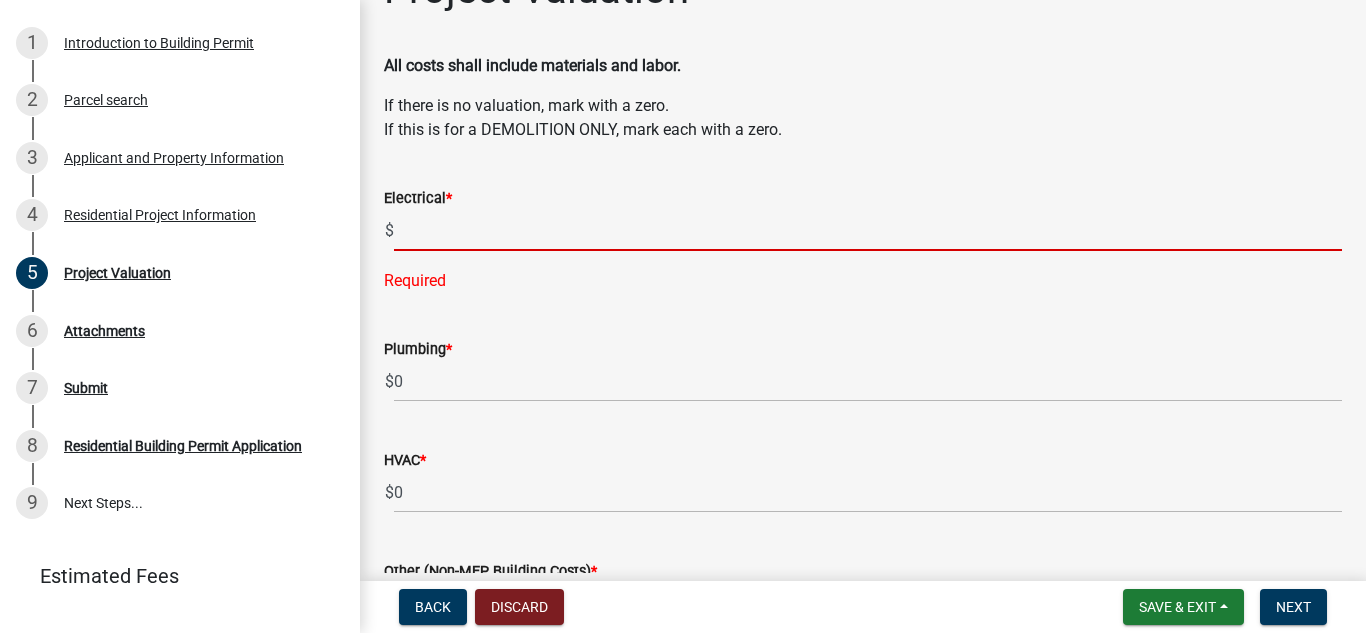 scroll, scrollTop: 52, scrollLeft: 0, axis: vertical 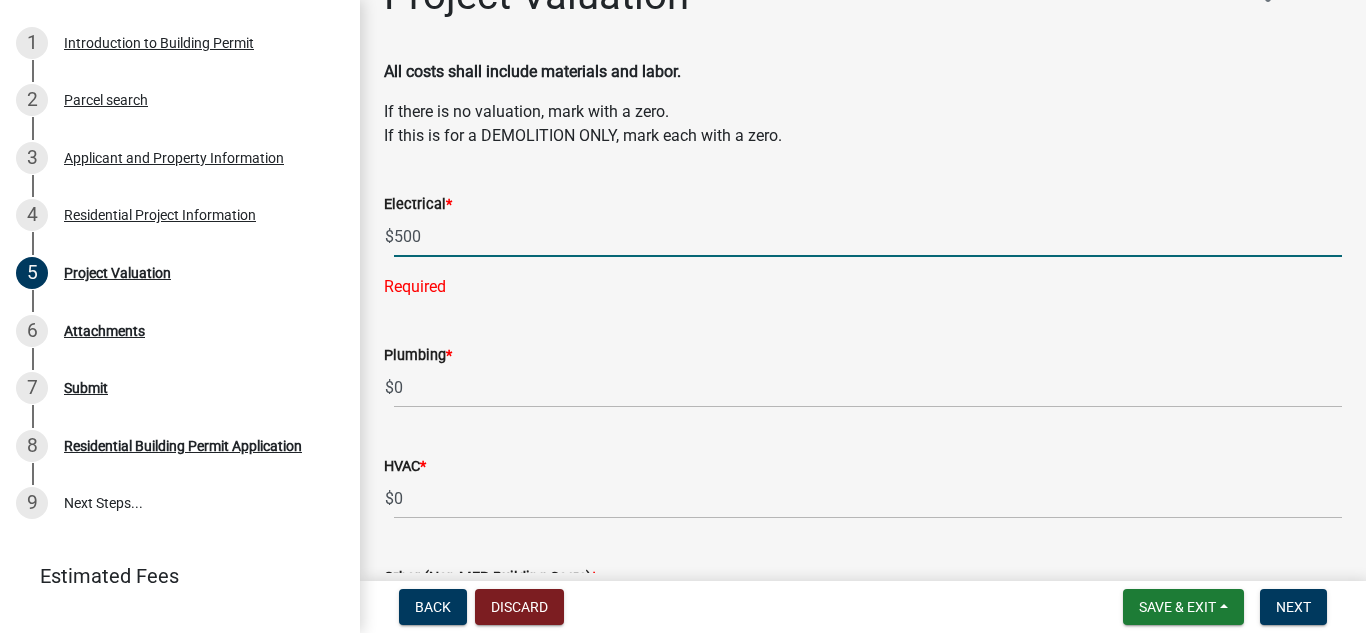 click on "500" 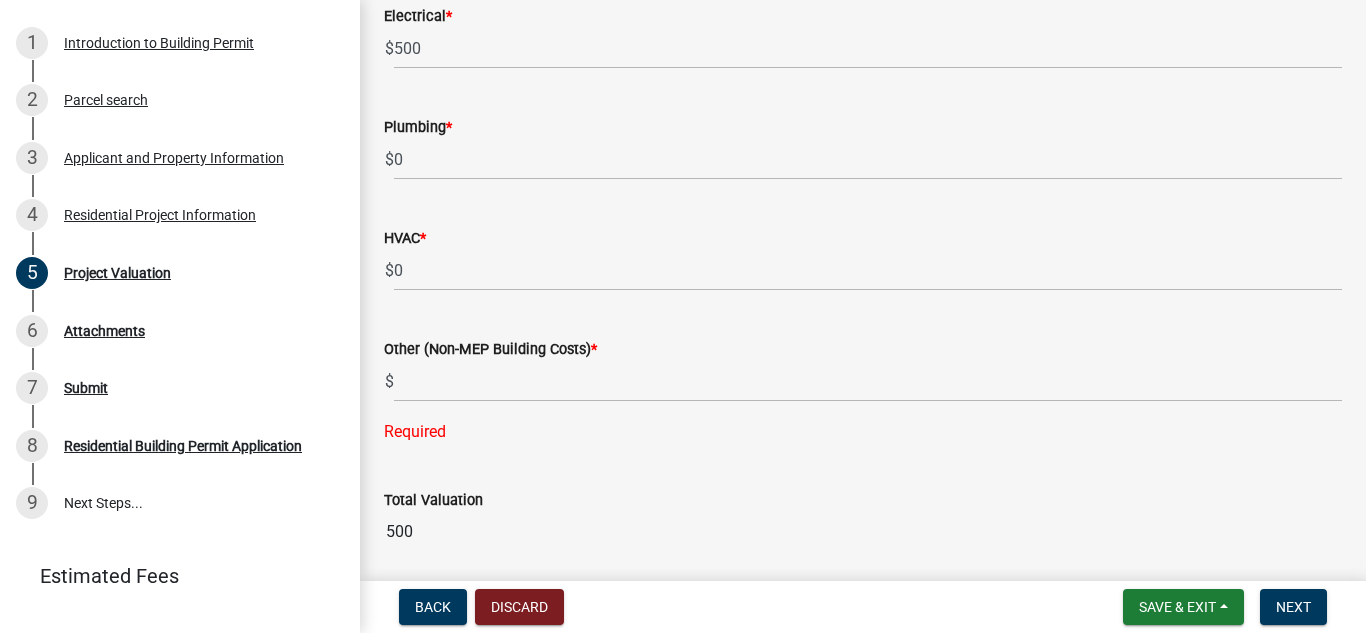 scroll, scrollTop: 315, scrollLeft: 0, axis: vertical 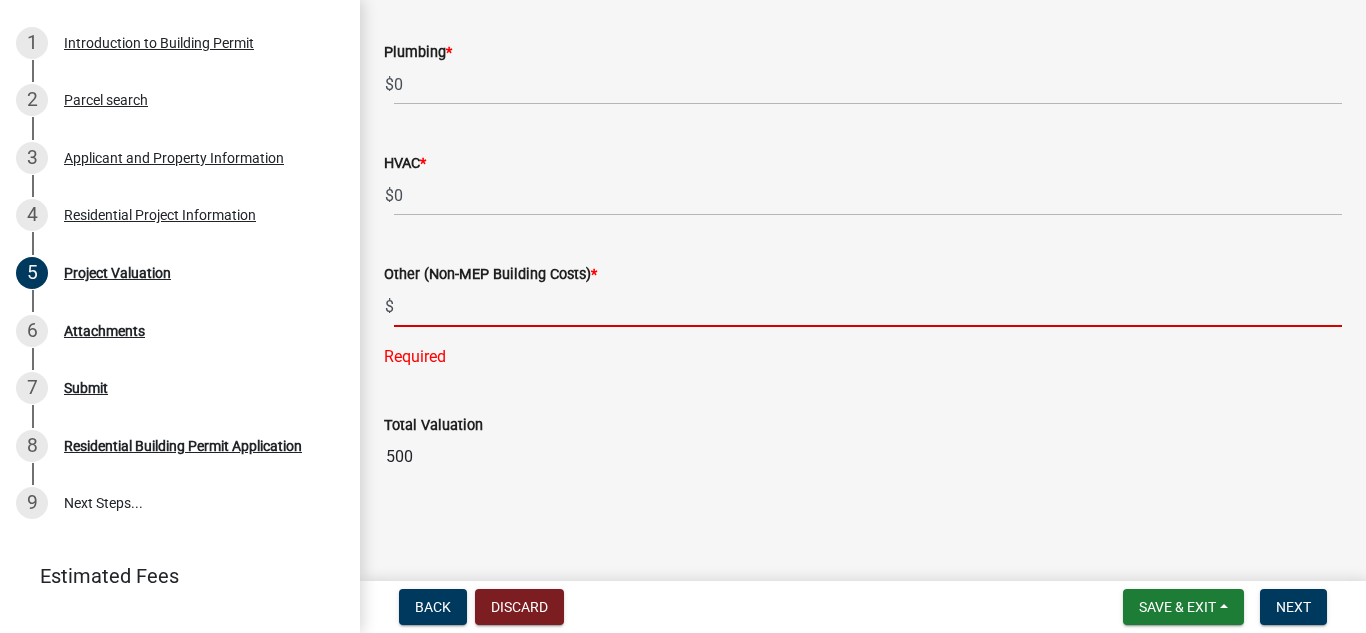 click 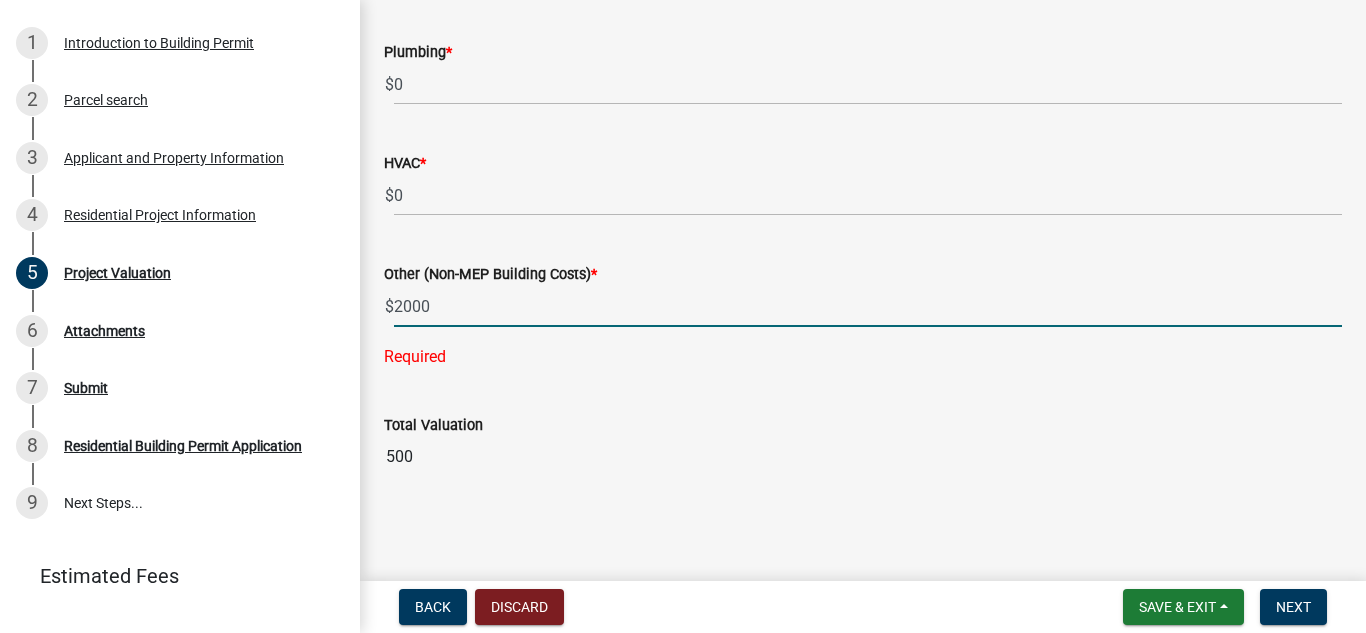 type on "2000" 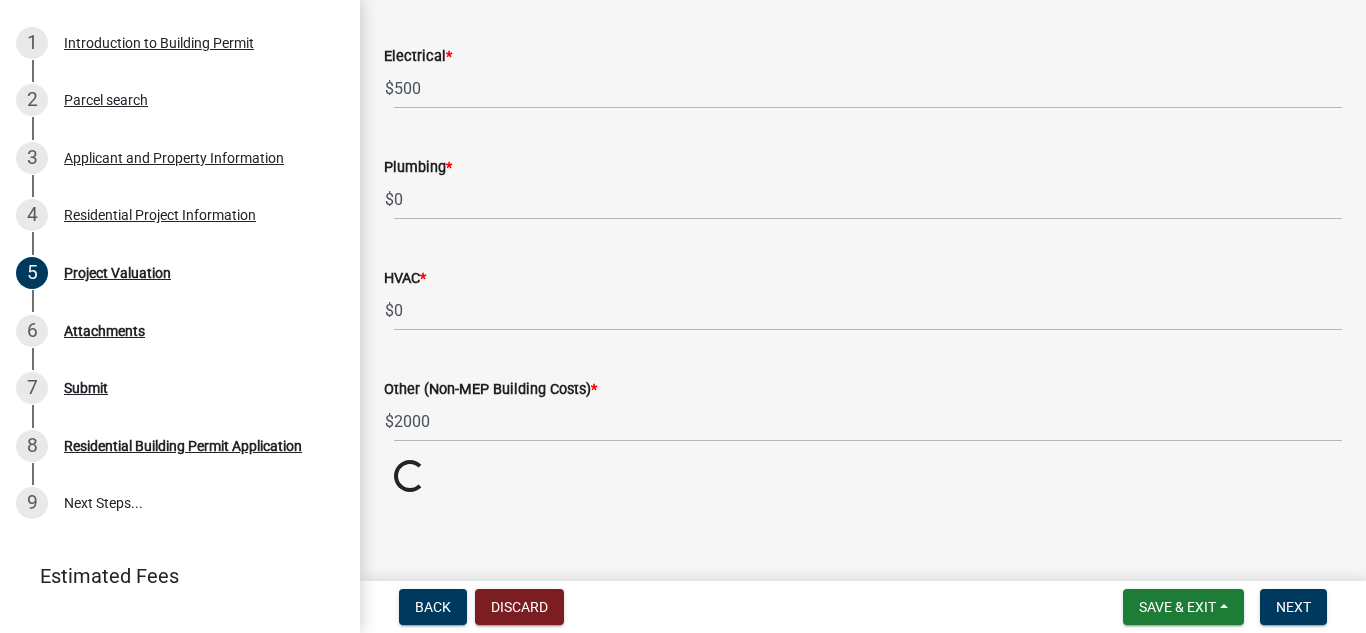 scroll, scrollTop: 275, scrollLeft: 0, axis: vertical 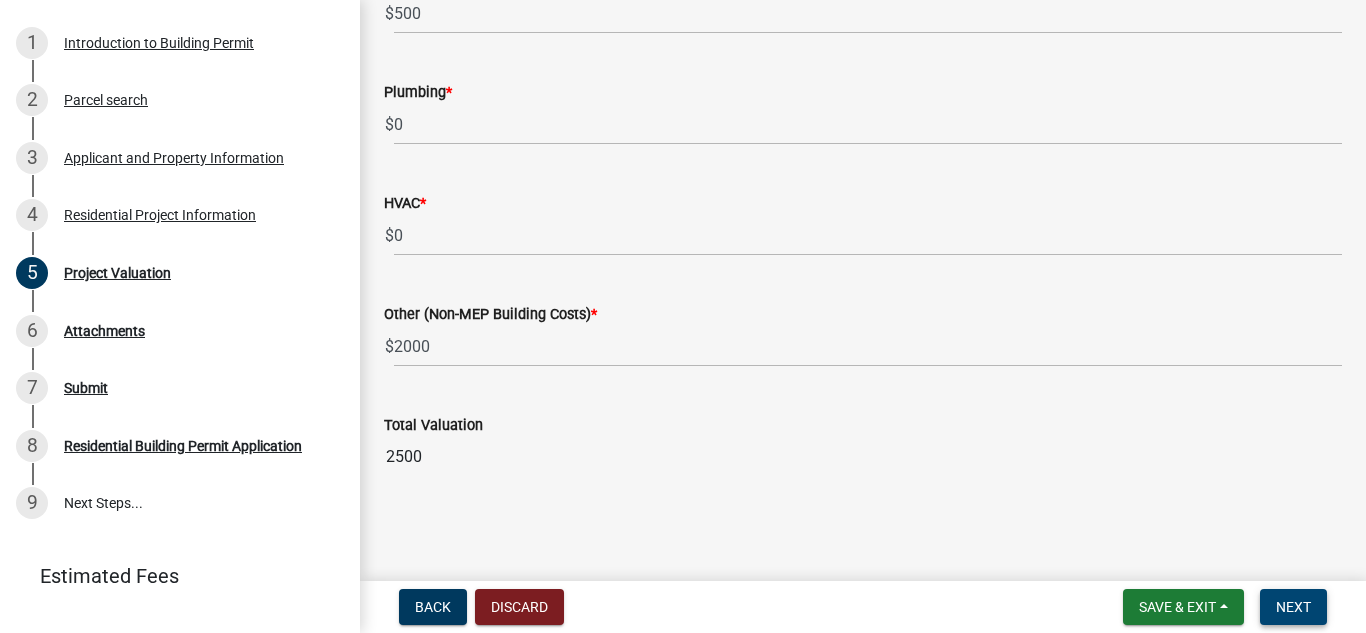 click on "Next" at bounding box center [1293, 607] 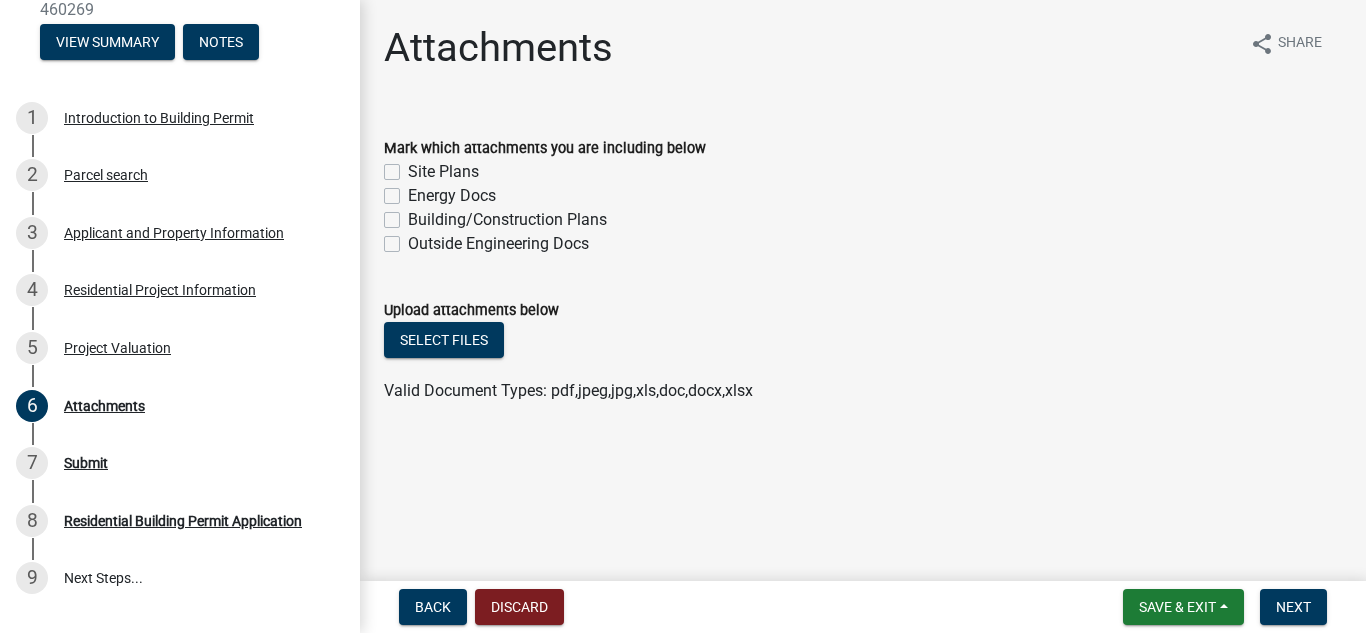 scroll, scrollTop: 341, scrollLeft: 0, axis: vertical 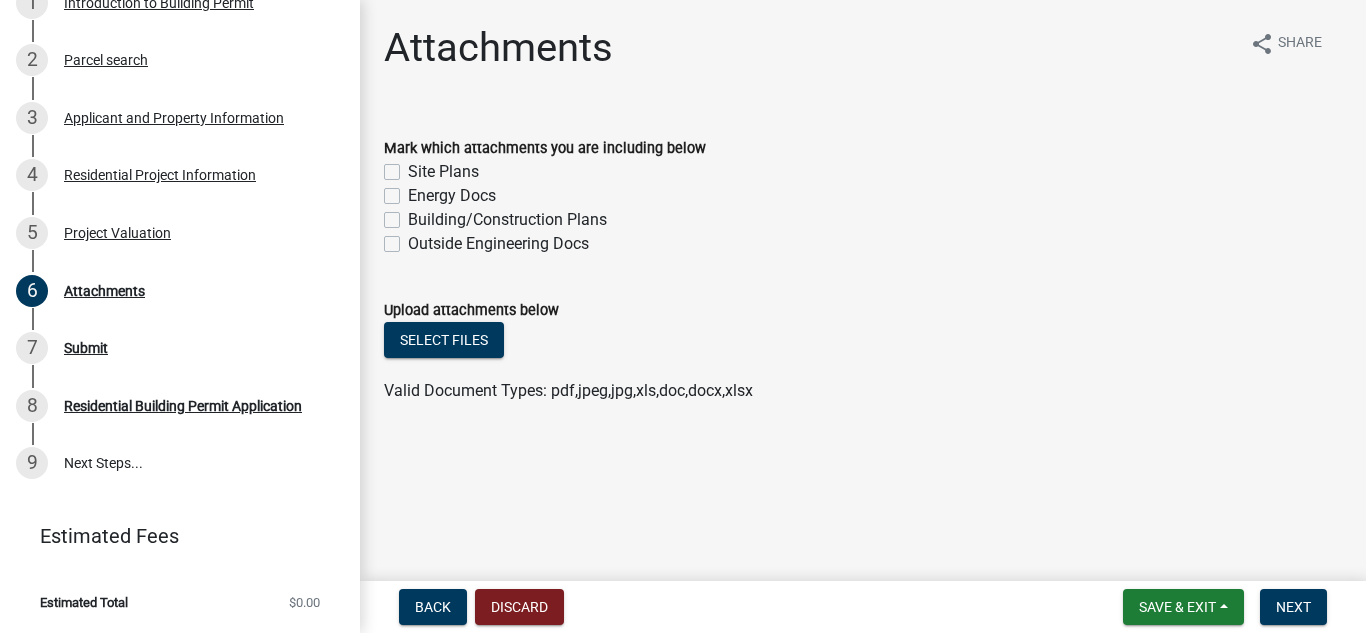 click on "Building/Construction Plans" 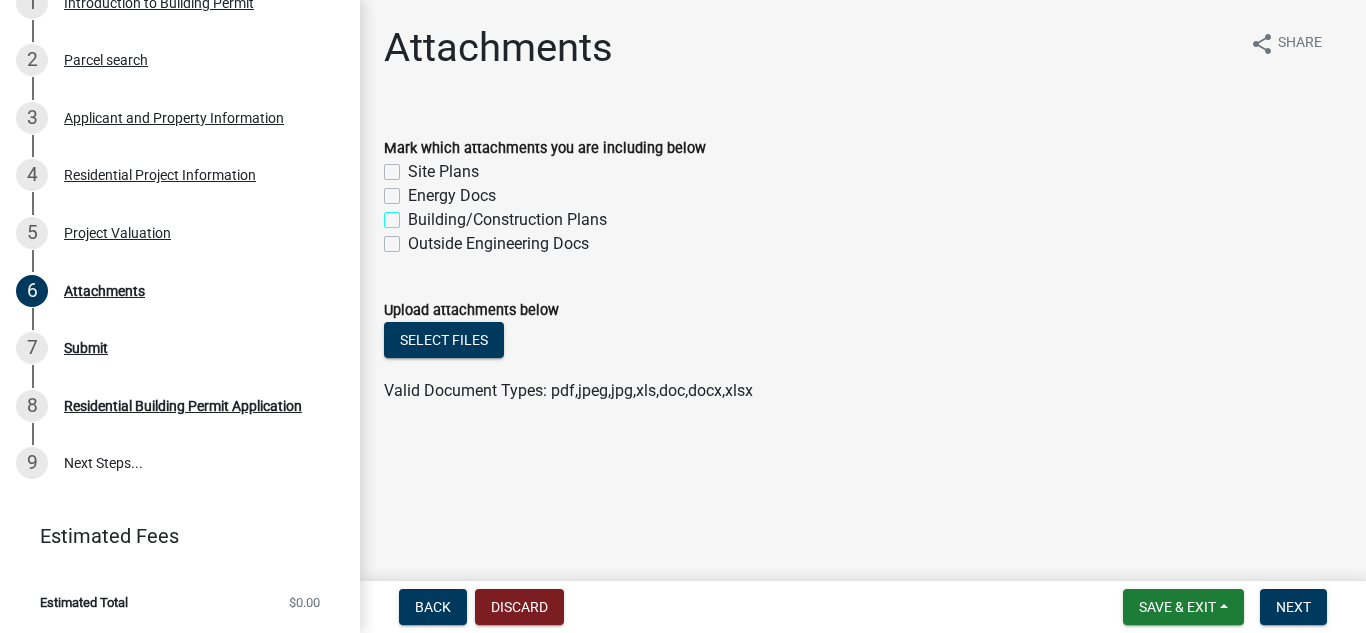click on "Building/Construction Plans" at bounding box center [414, 214] 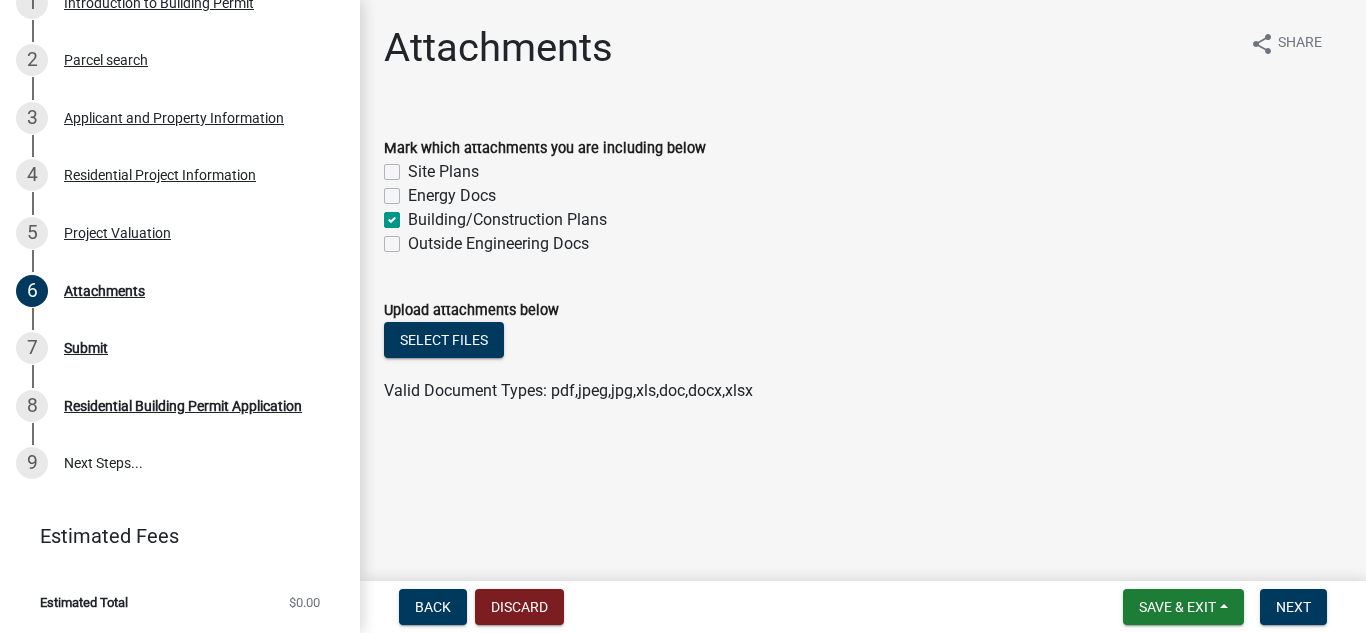 checkbox on "false" 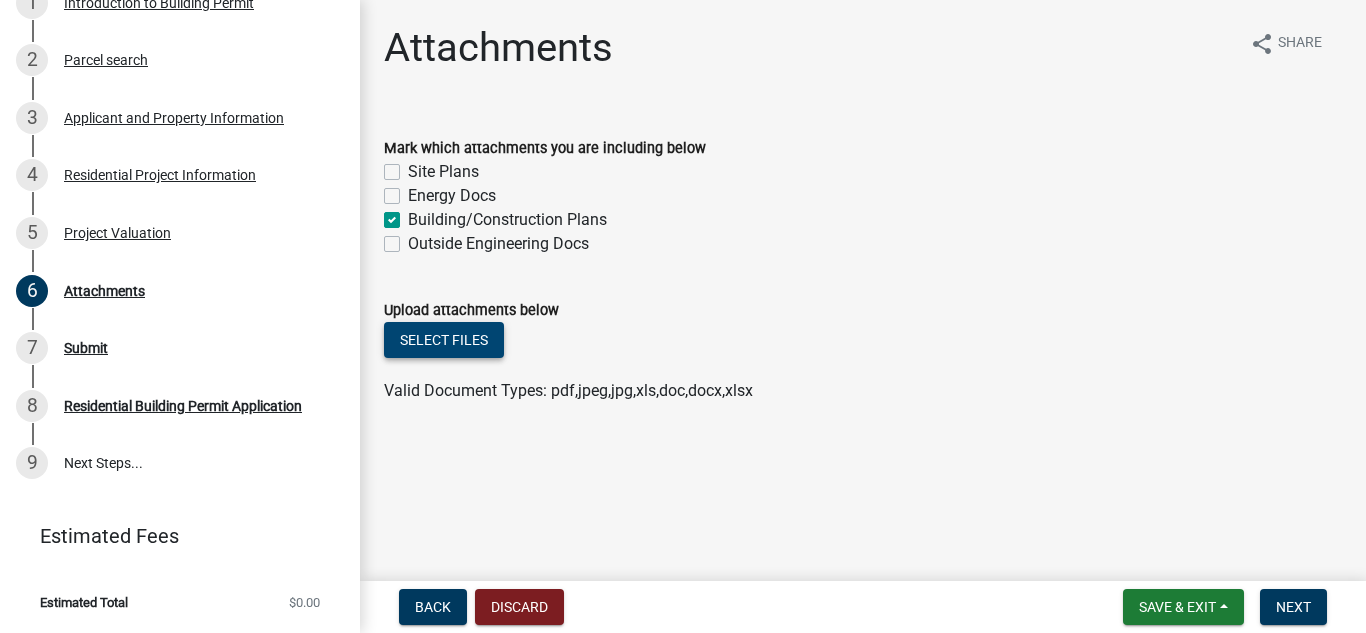 click on "Select files" 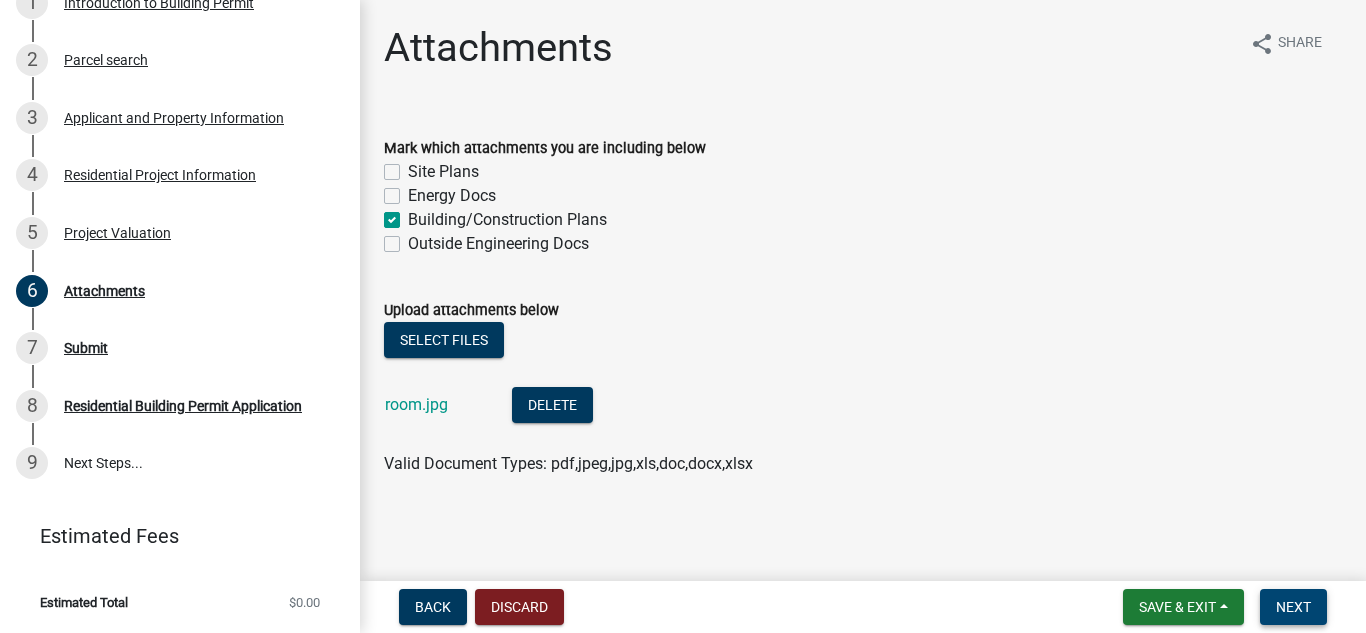 click on "Next" at bounding box center (1293, 607) 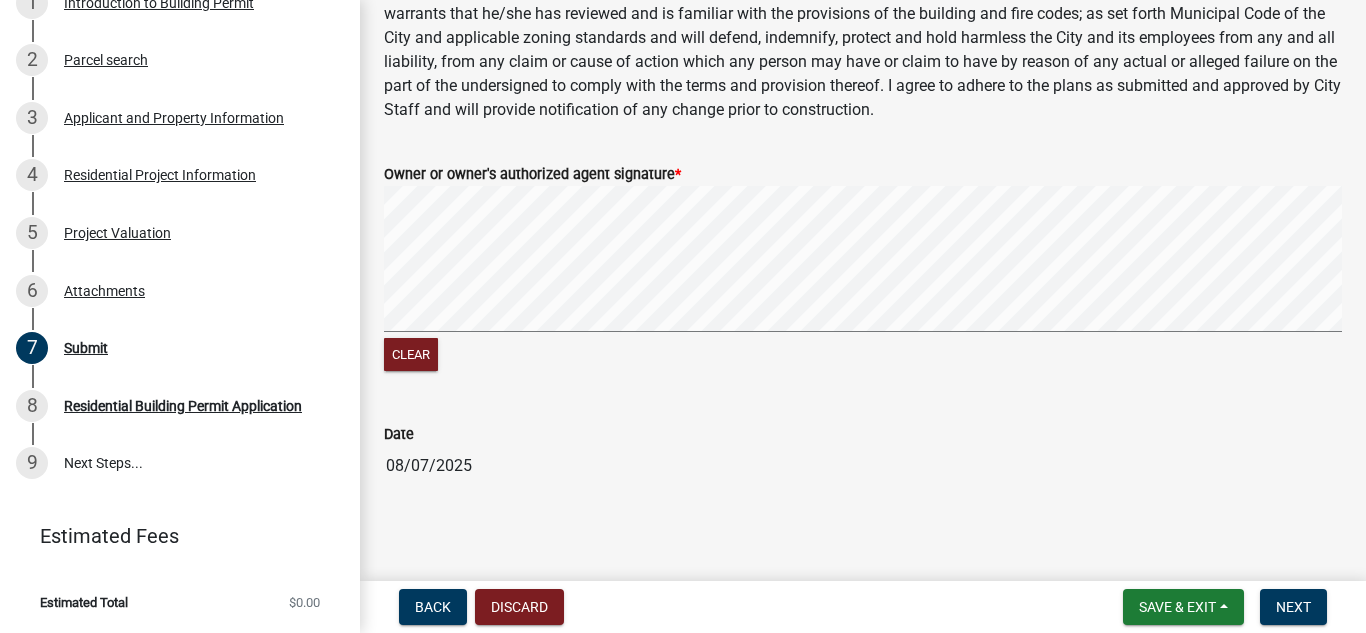 scroll, scrollTop: 253, scrollLeft: 0, axis: vertical 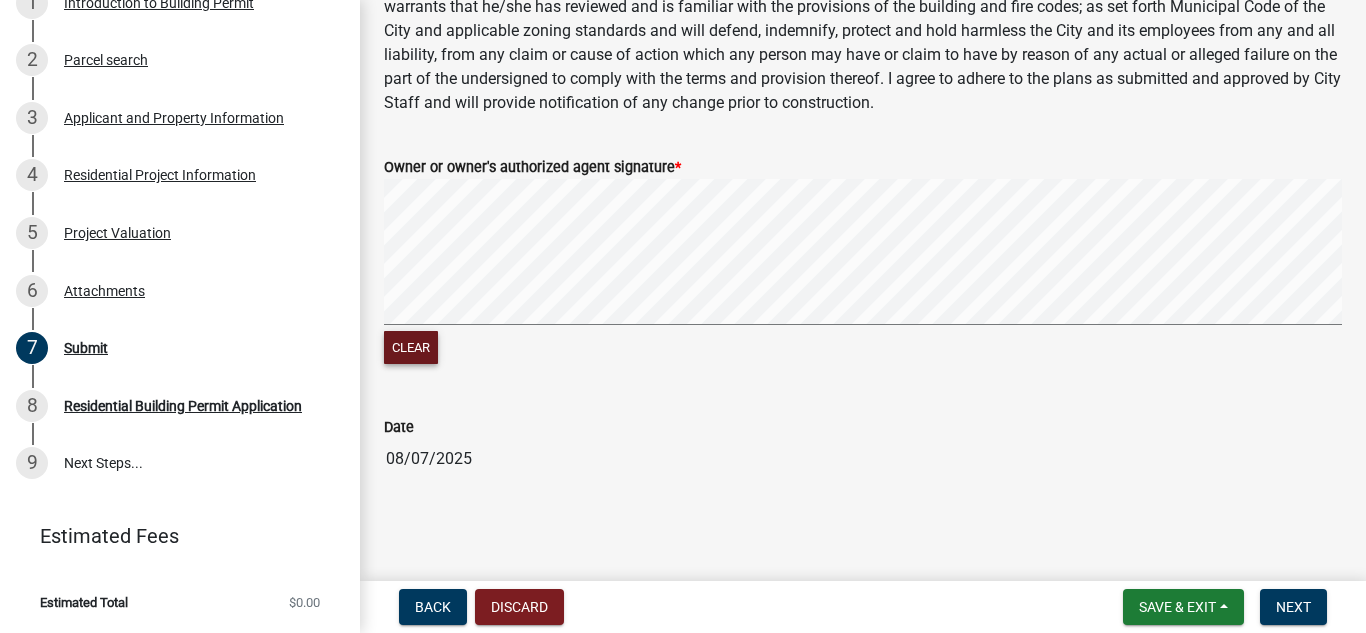 click on "Clear" 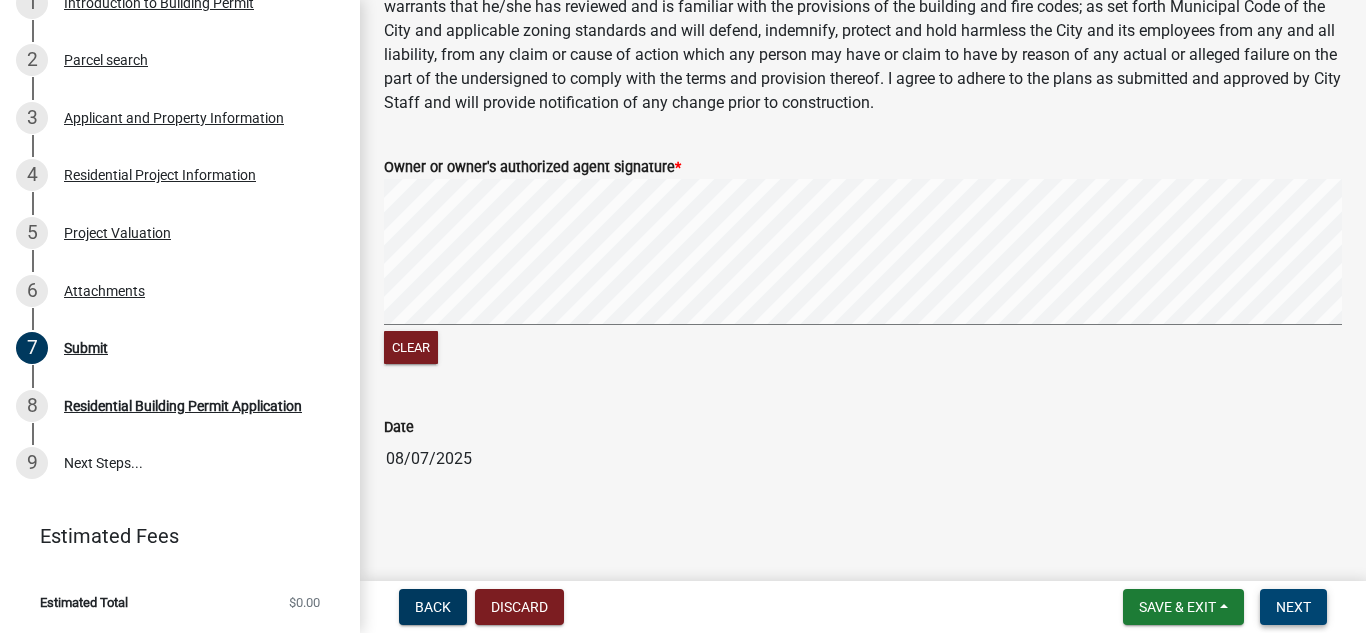 click on "Next" at bounding box center (1293, 607) 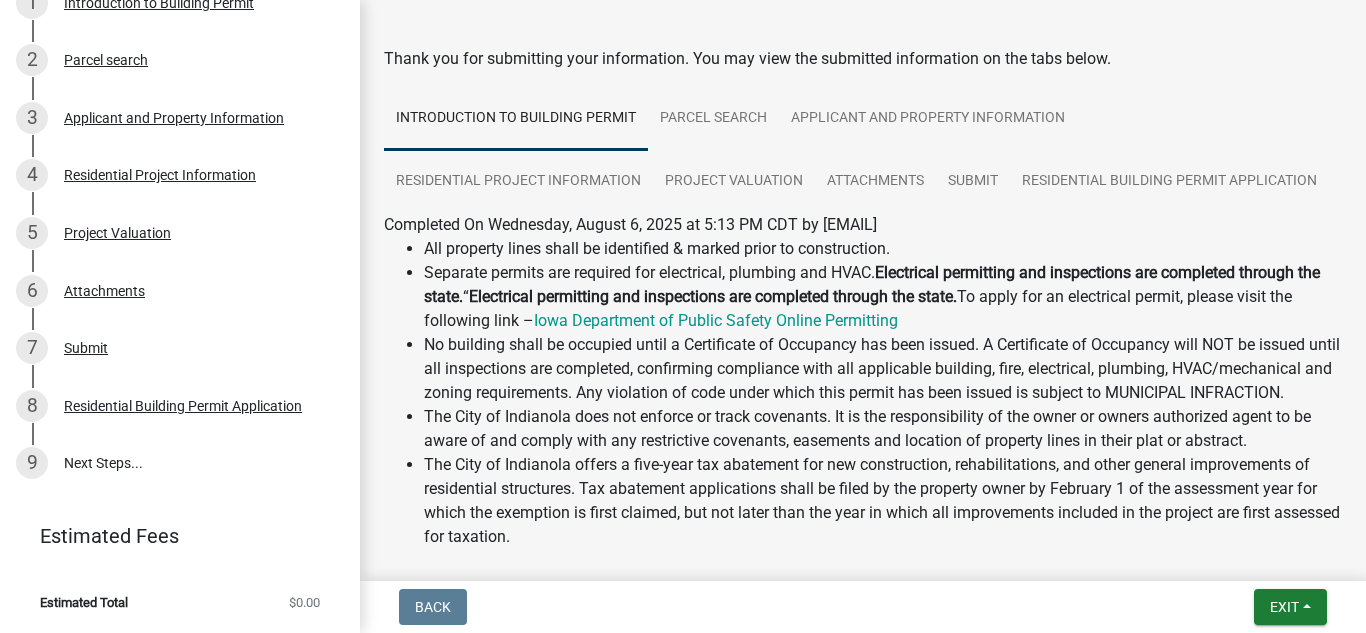scroll, scrollTop: 159, scrollLeft: 0, axis: vertical 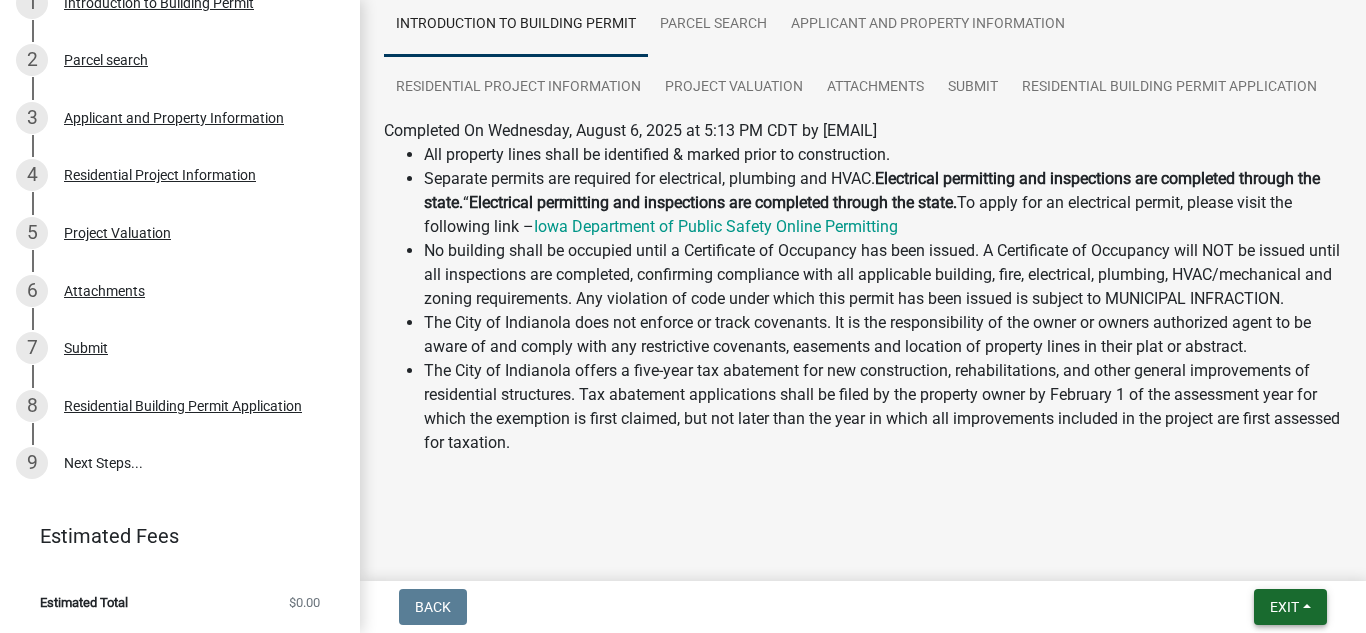 click on "Exit" at bounding box center [1284, 607] 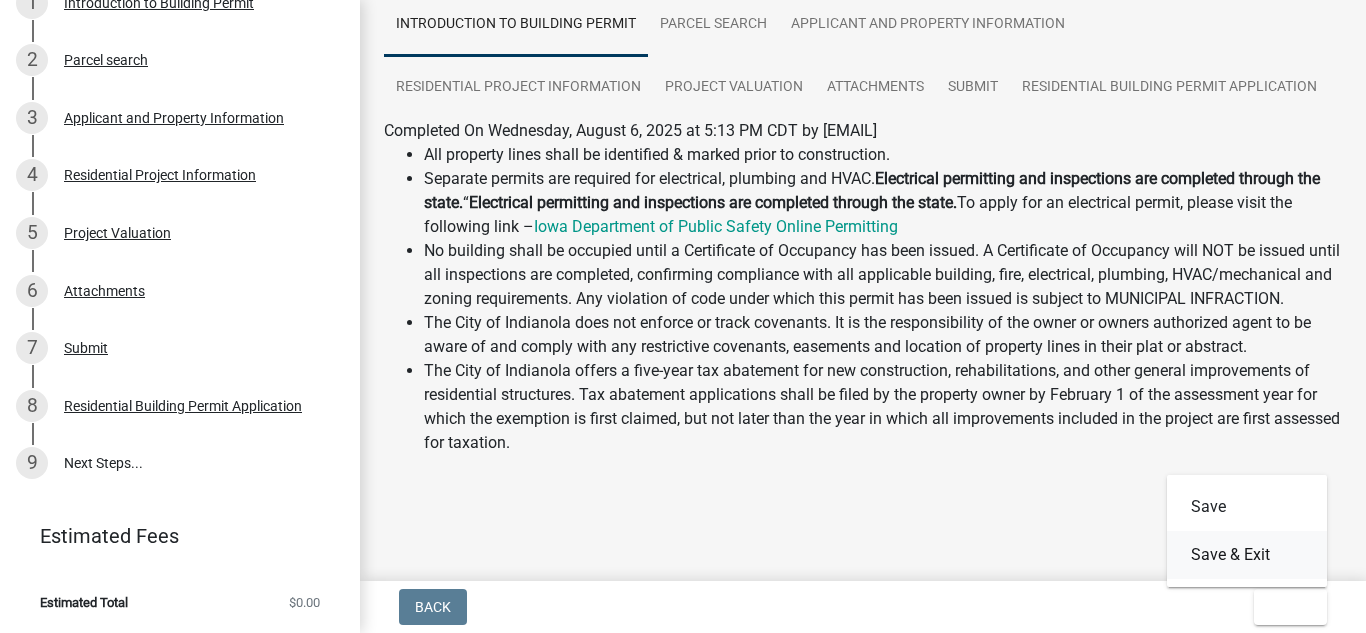 click on "Save & Exit" at bounding box center (1247, 555) 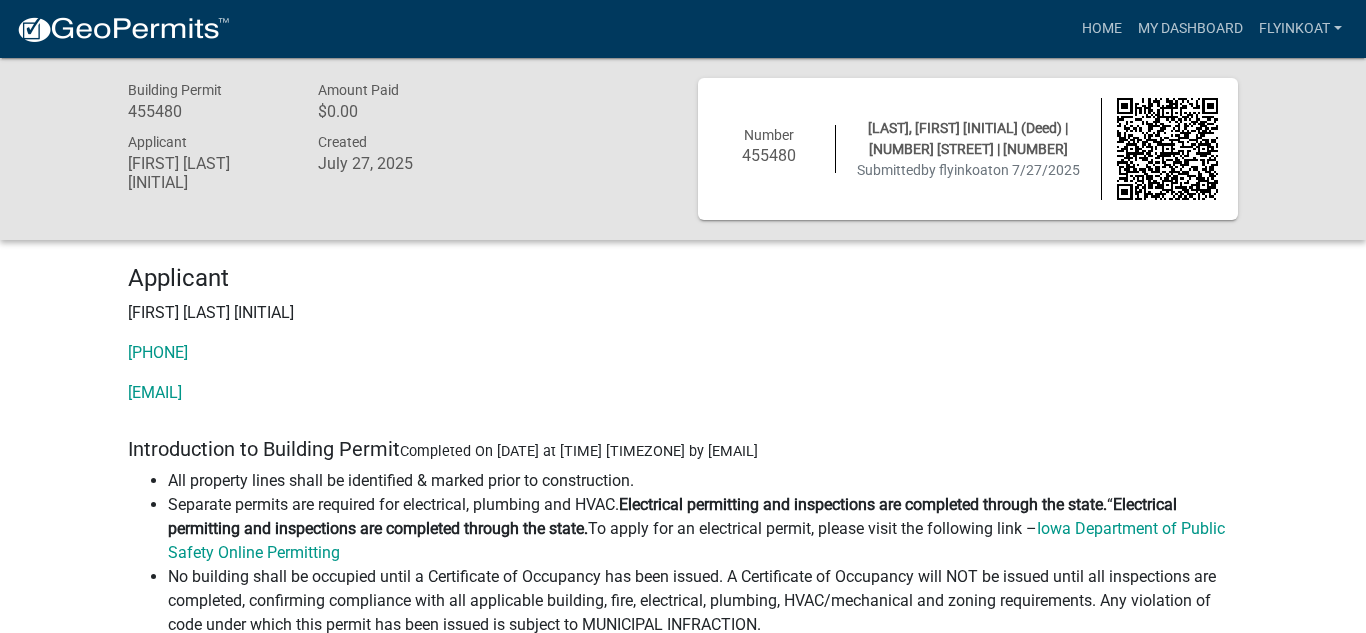 scroll, scrollTop: 2543, scrollLeft: 0, axis: vertical 